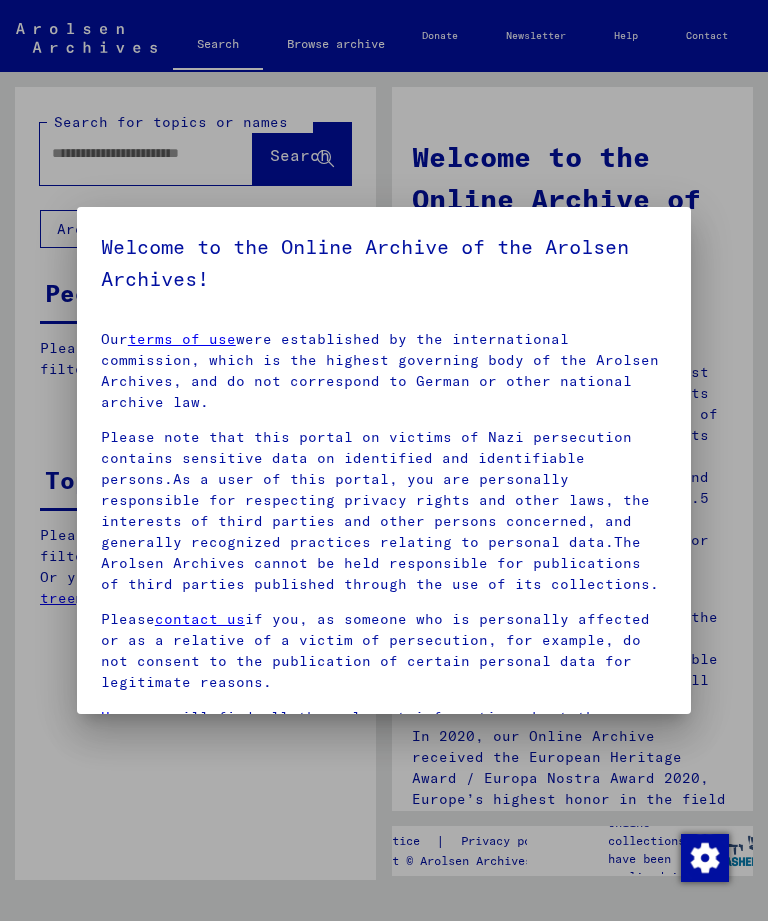 scroll, scrollTop: 0, scrollLeft: 0, axis: both 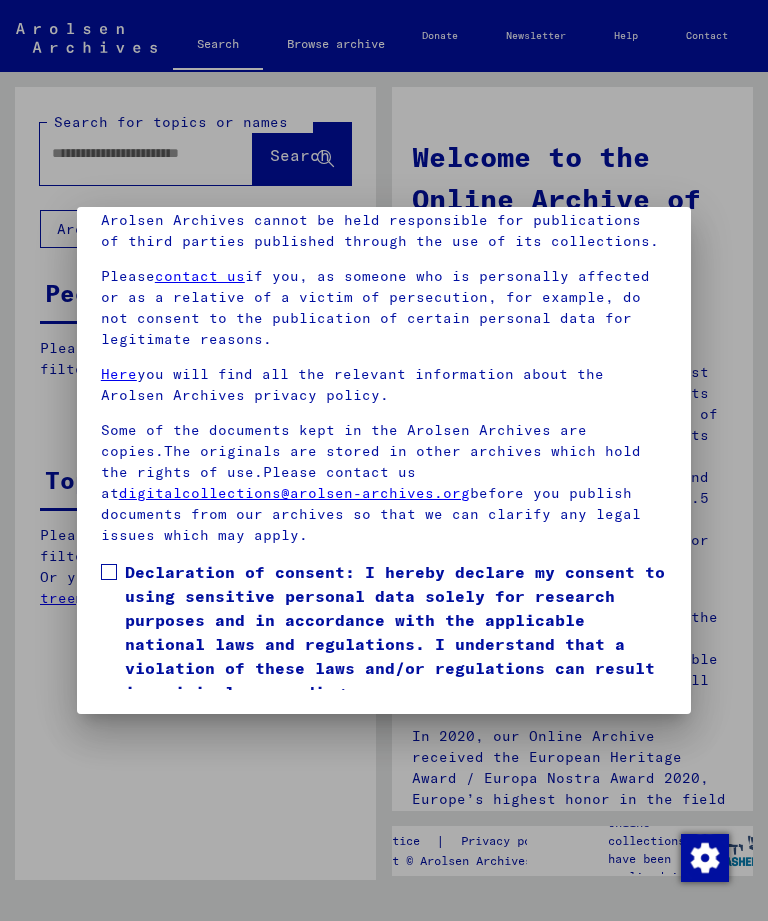 click on "I agree" at bounding box center (149, 733) 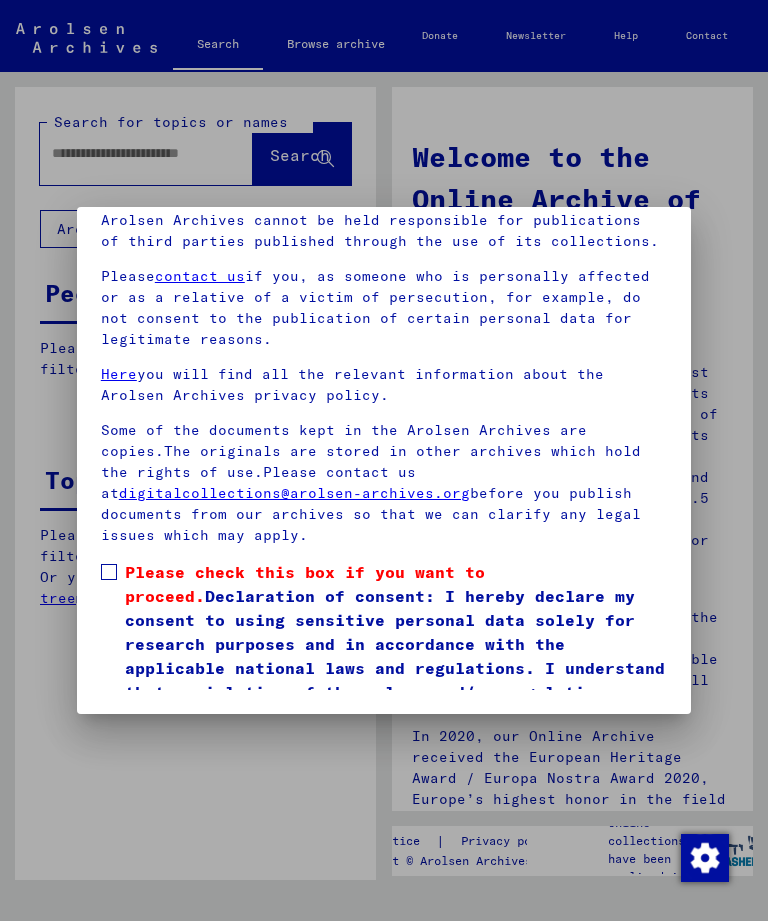click on "Please check this box if you want to proceed." at bounding box center [305, 584] 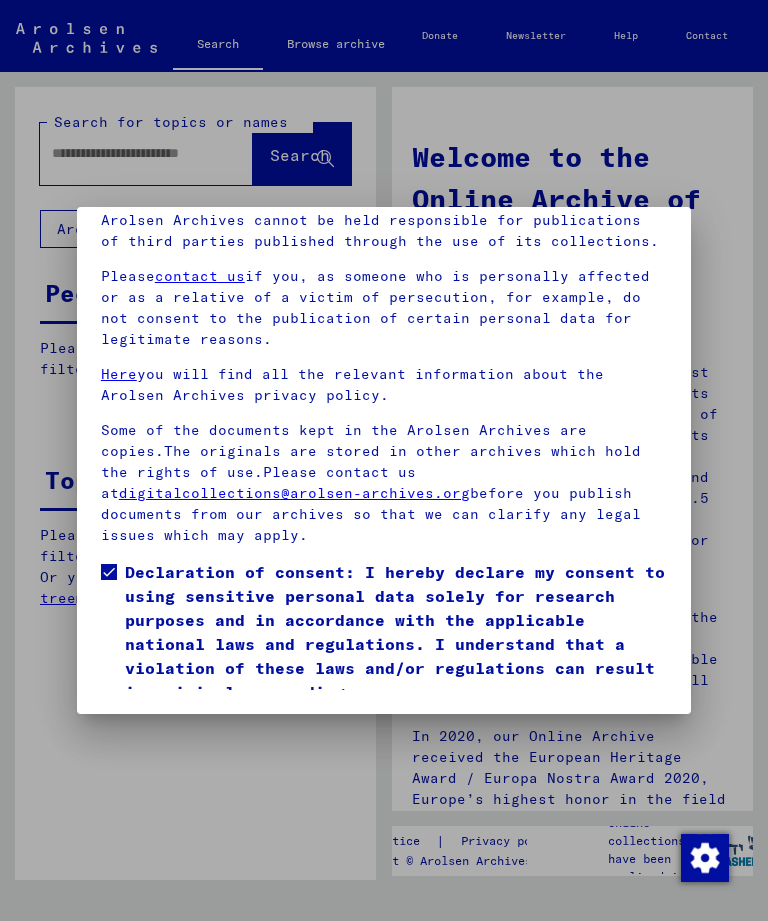 click on "I agree" at bounding box center [149, 733] 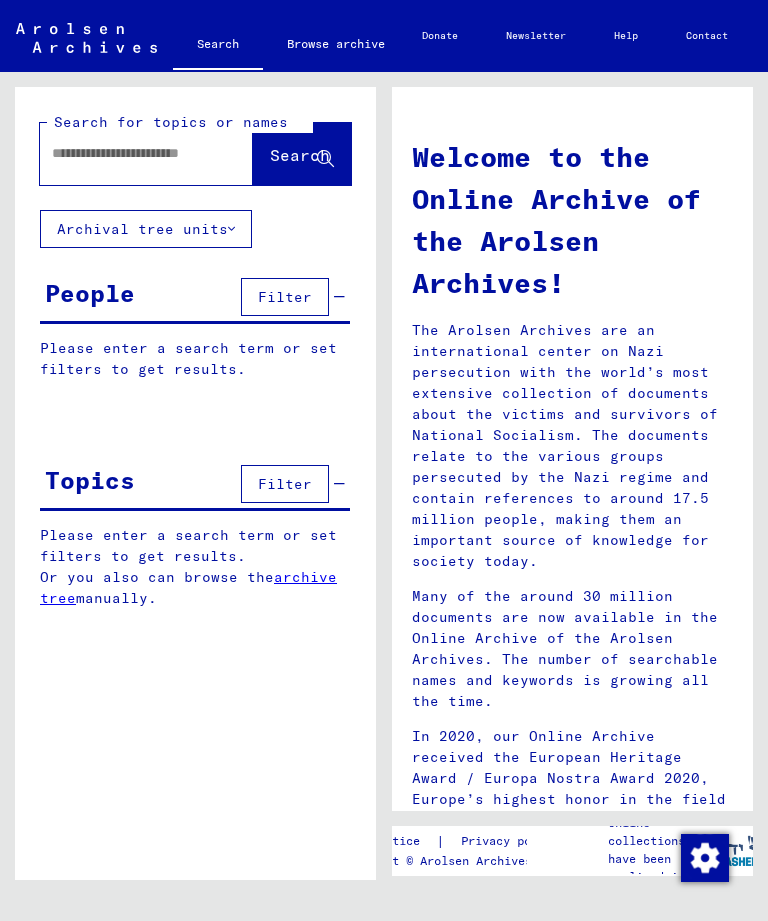 click at bounding box center (122, 153) 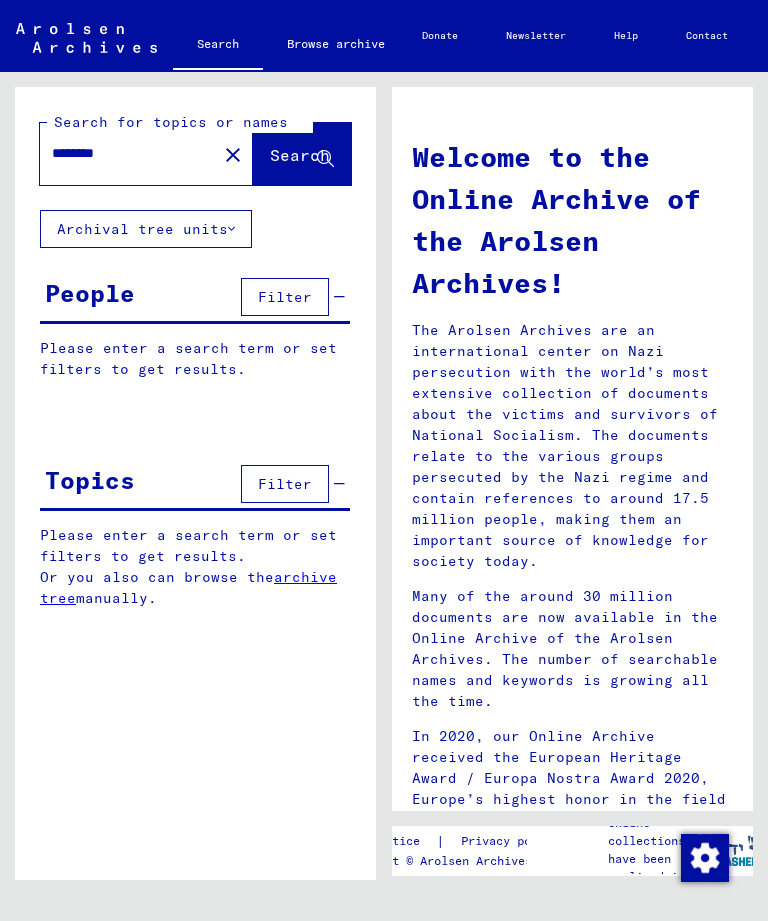 type on "********" 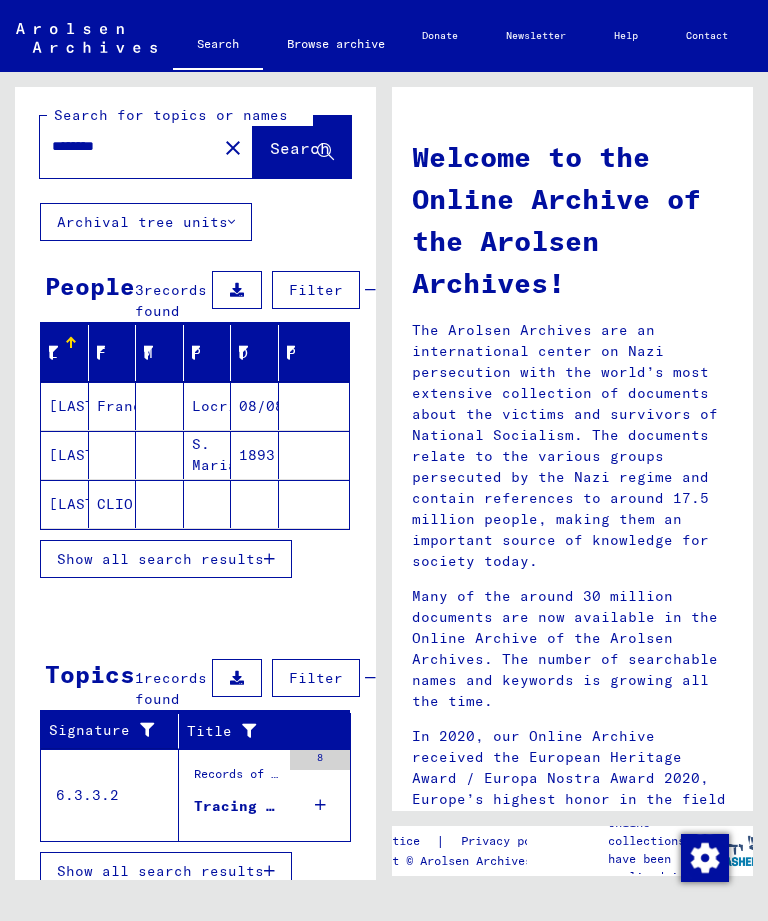 scroll, scrollTop: 6, scrollLeft: 0, axis: vertical 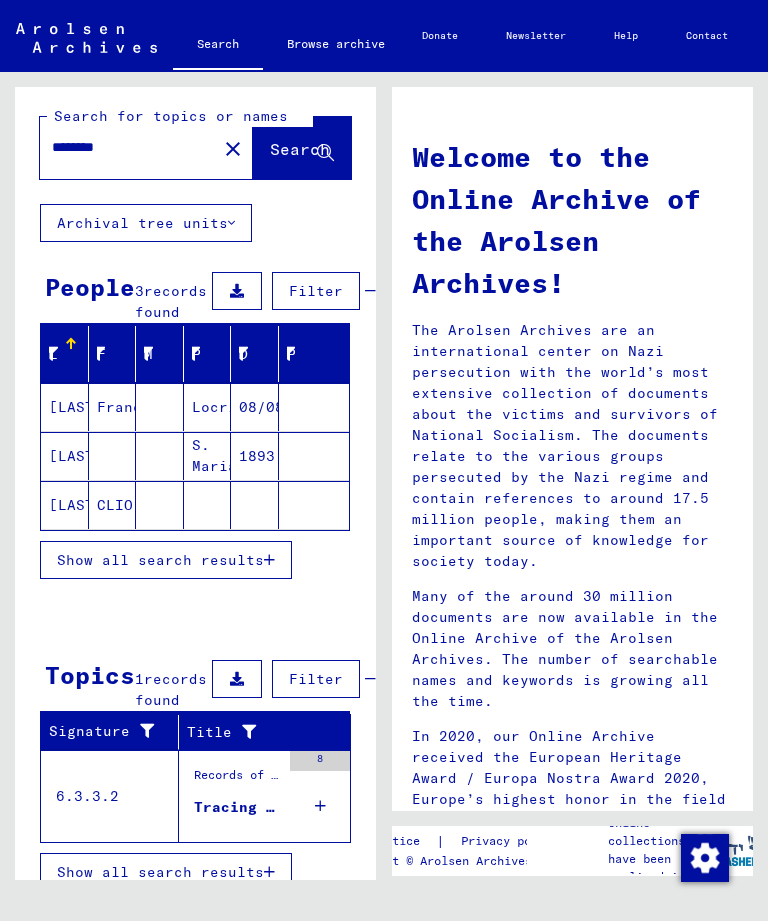 click on "Show all search results" at bounding box center (160, 560) 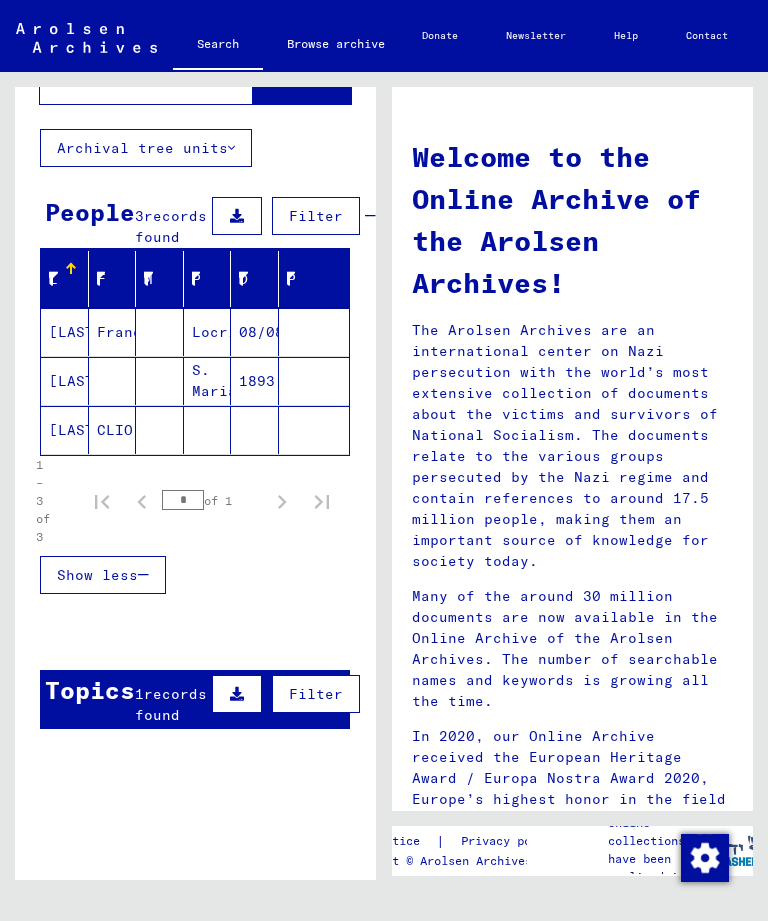 scroll, scrollTop: 80, scrollLeft: 0, axis: vertical 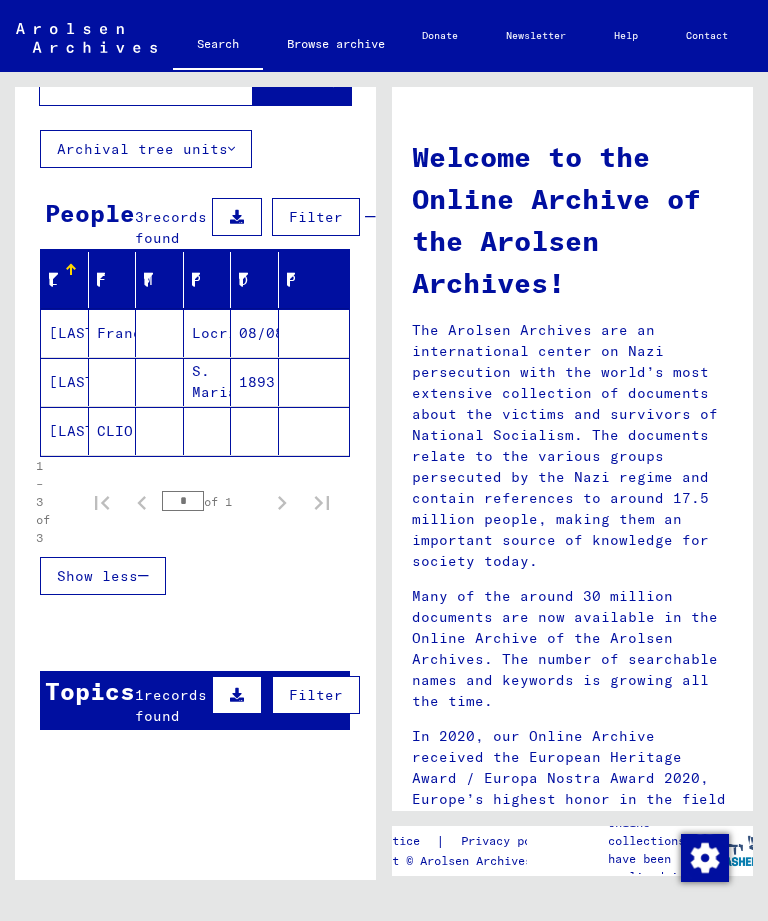 click on "Topics" at bounding box center (90, 691) 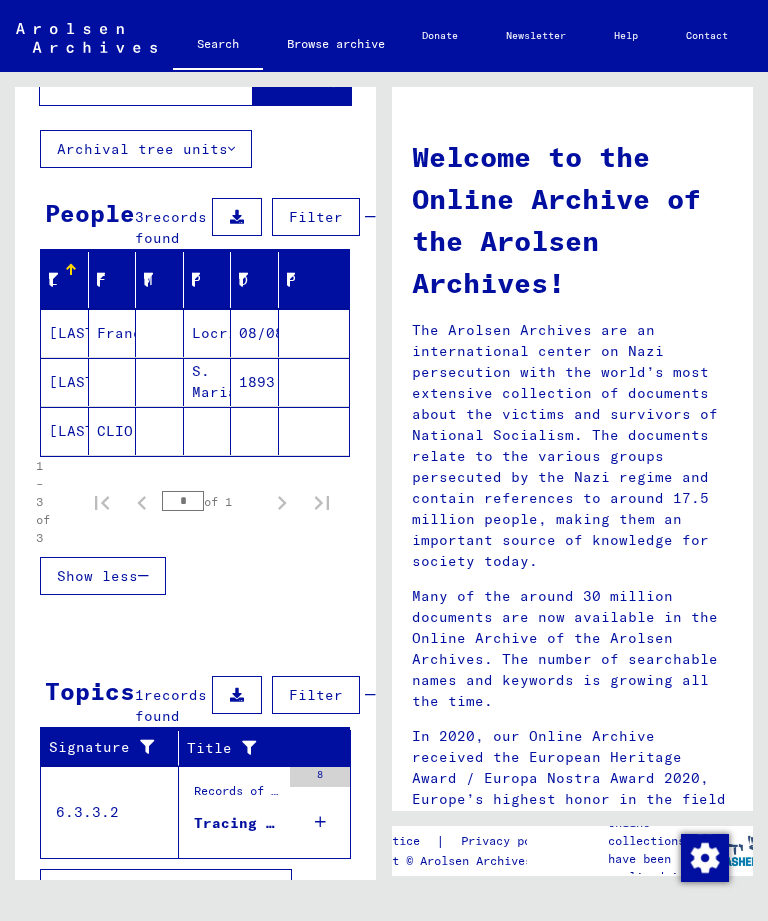scroll, scrollTop: 23, scrollLeft: 0, axis: vertical 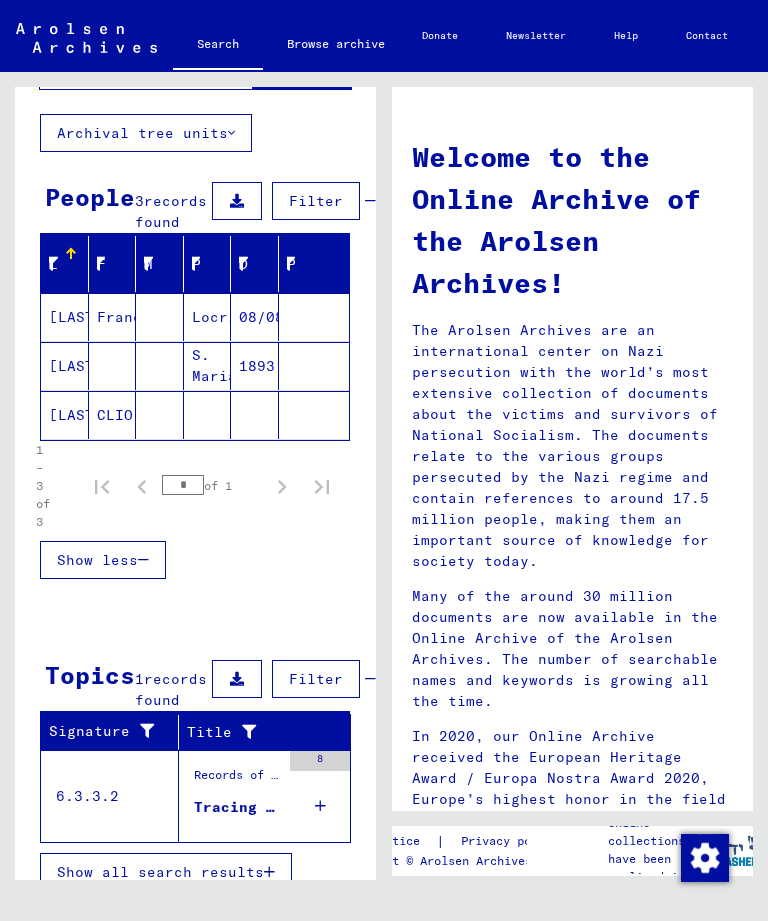 click on "Tracing and documentation case no. 1.291.470 for [LAST], [FIRST] born [DATE]" at bounding box center (237, 807) 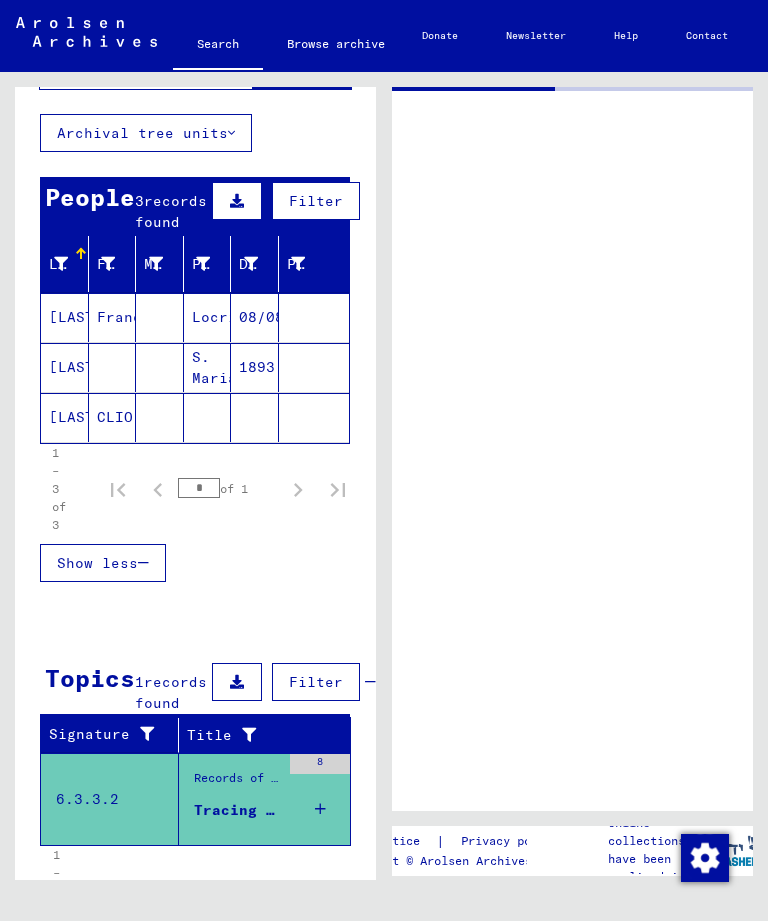 scroll, scrollTop: 0, scrollLeft: 0, axis: both 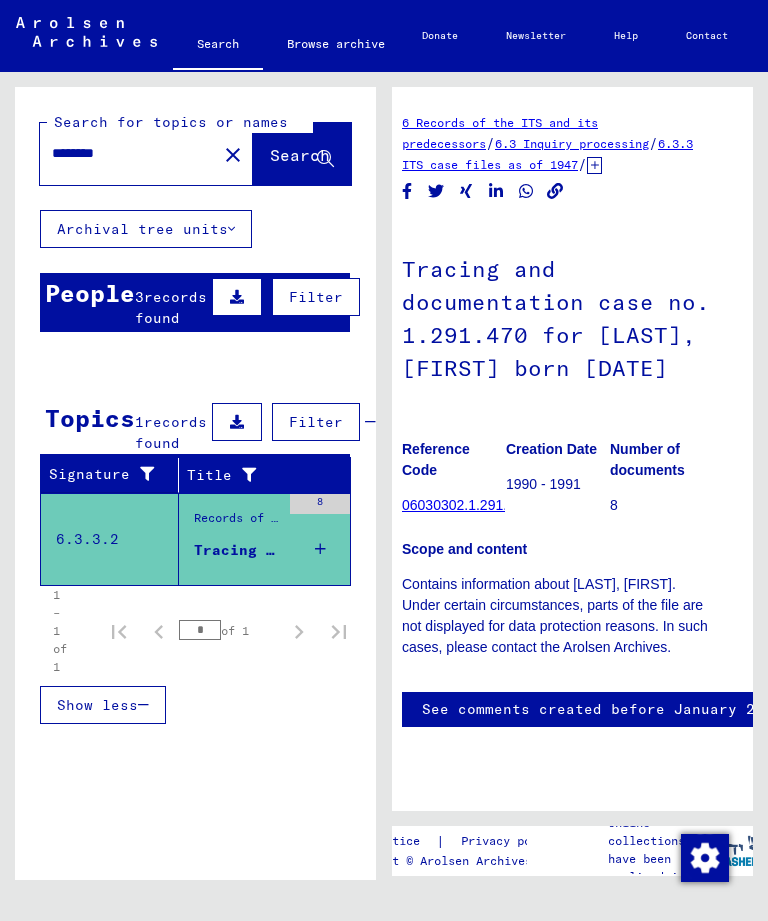 click on "06030302.1.291.470" 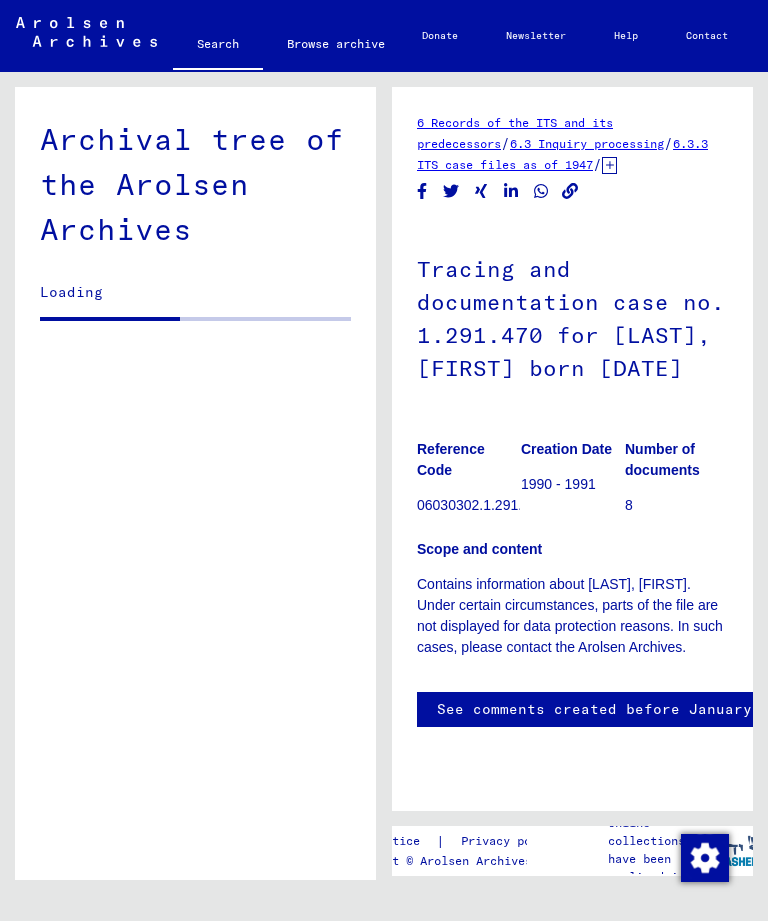 scroll, scrollTop: 0, scrollLeft: 0, axis: both 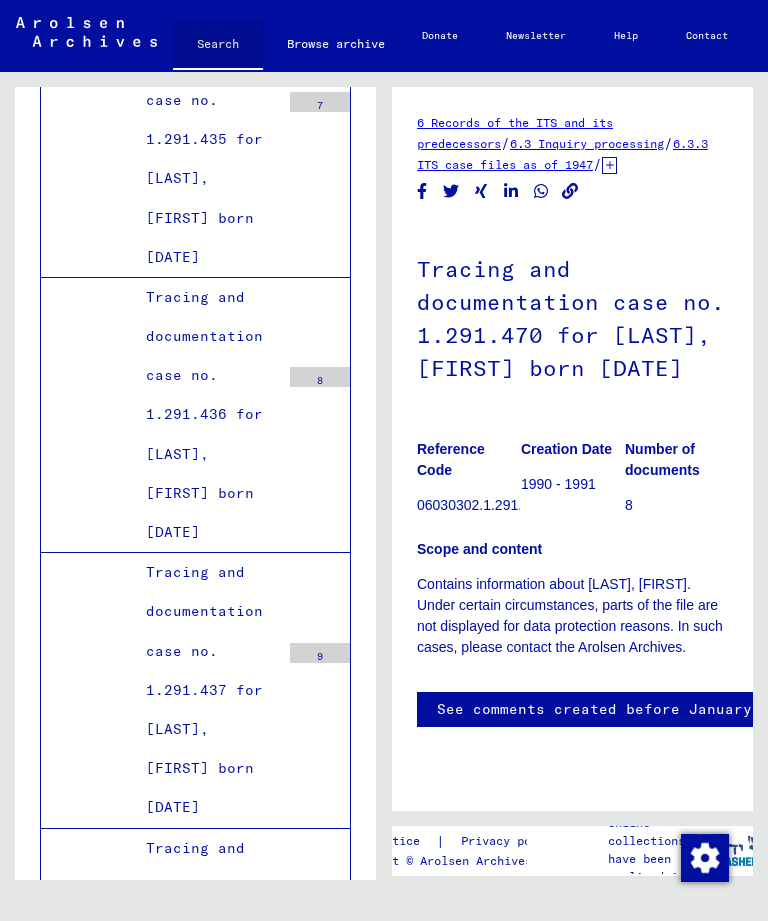 click on "Search" 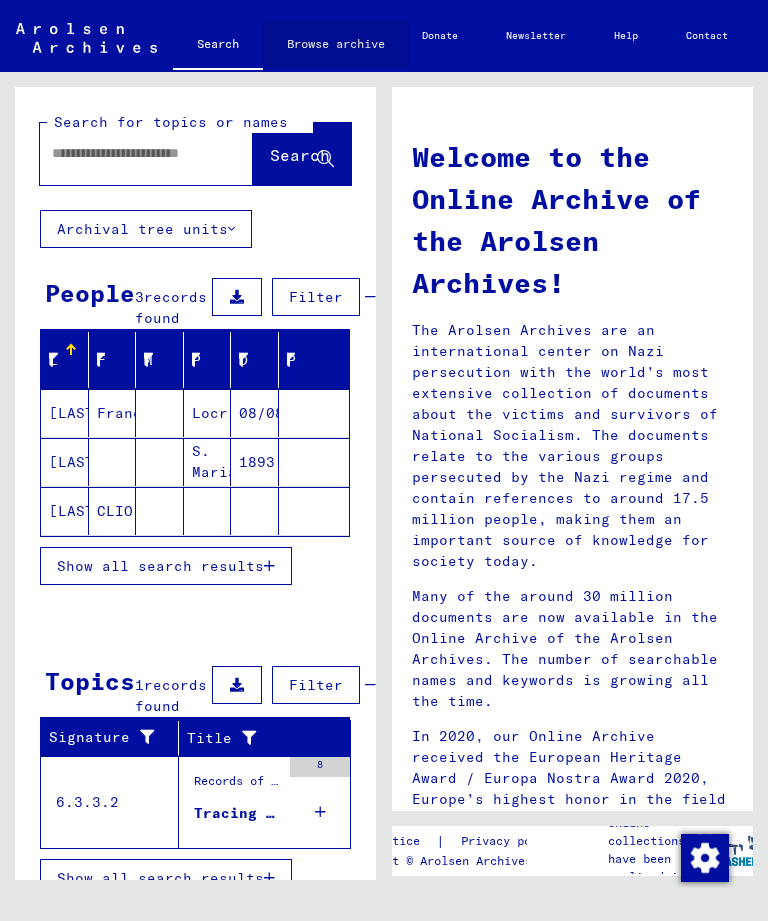 click on "Browse archive" 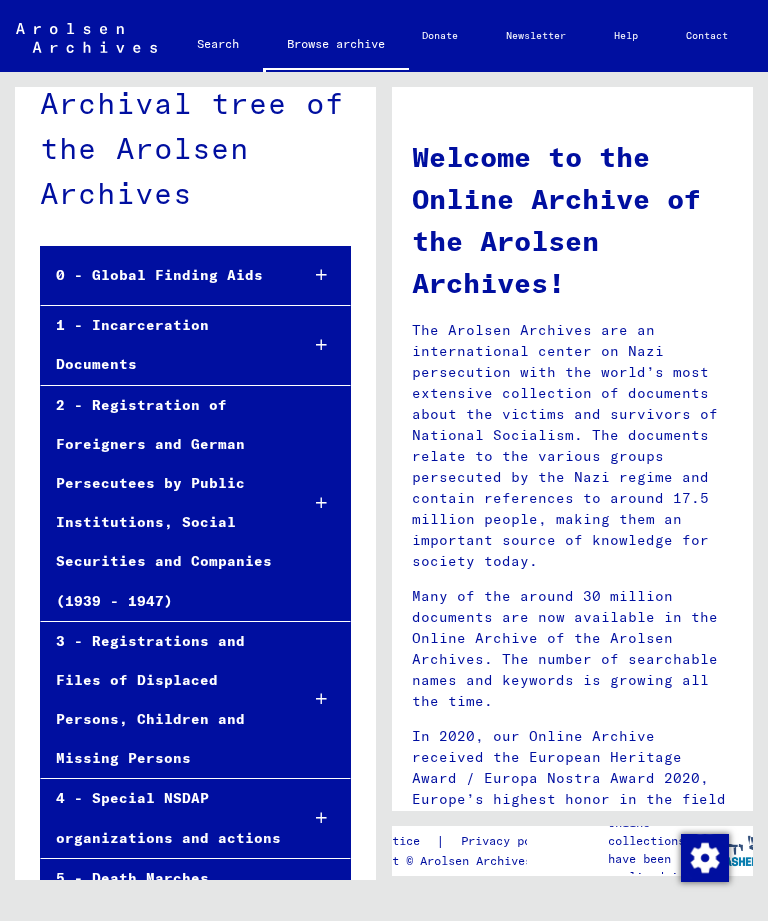 scroll, scrollTop: 40, scrollLeft: 0, axis: vertical 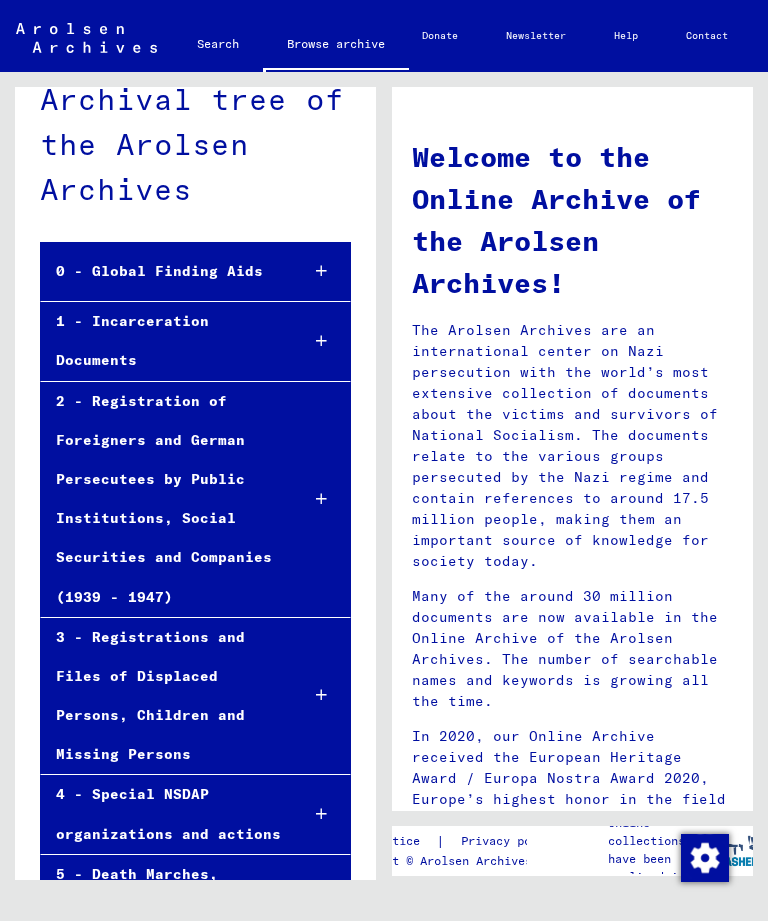 click at bounding box center [321, 341] 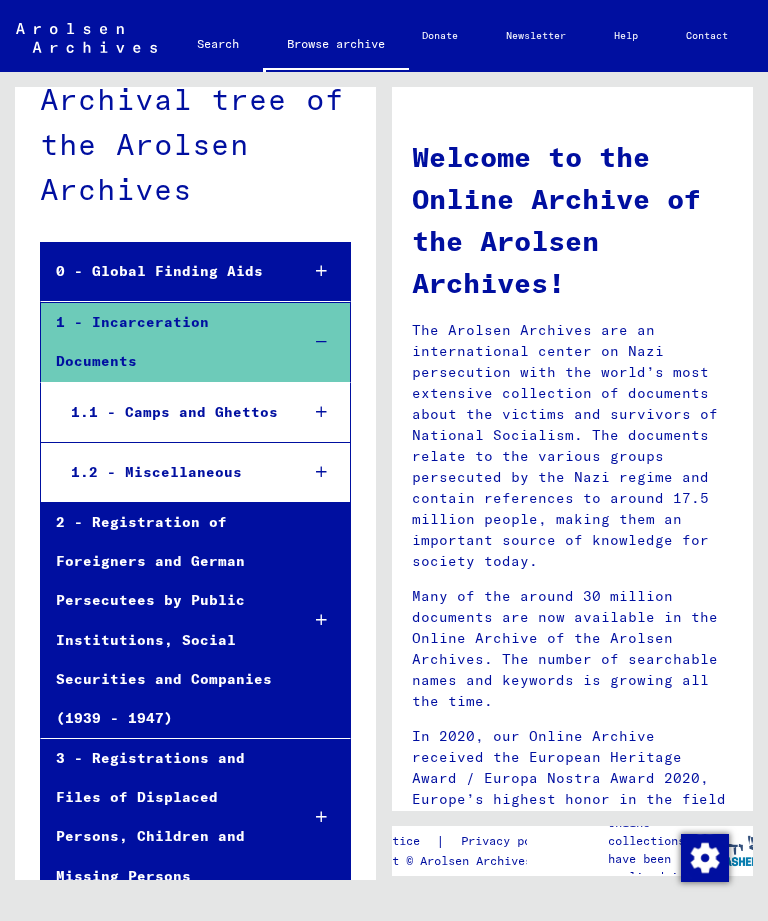 click at bounding box center [321, 412] 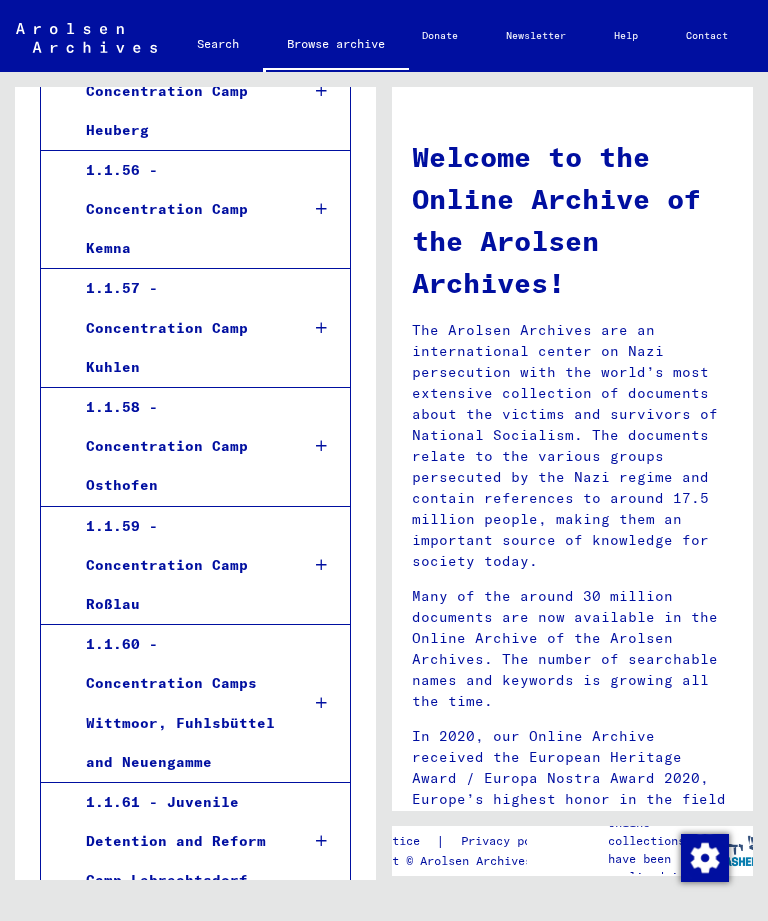 scroll, scrollTop: 6268, scrollLeft: 0, axis: vertical 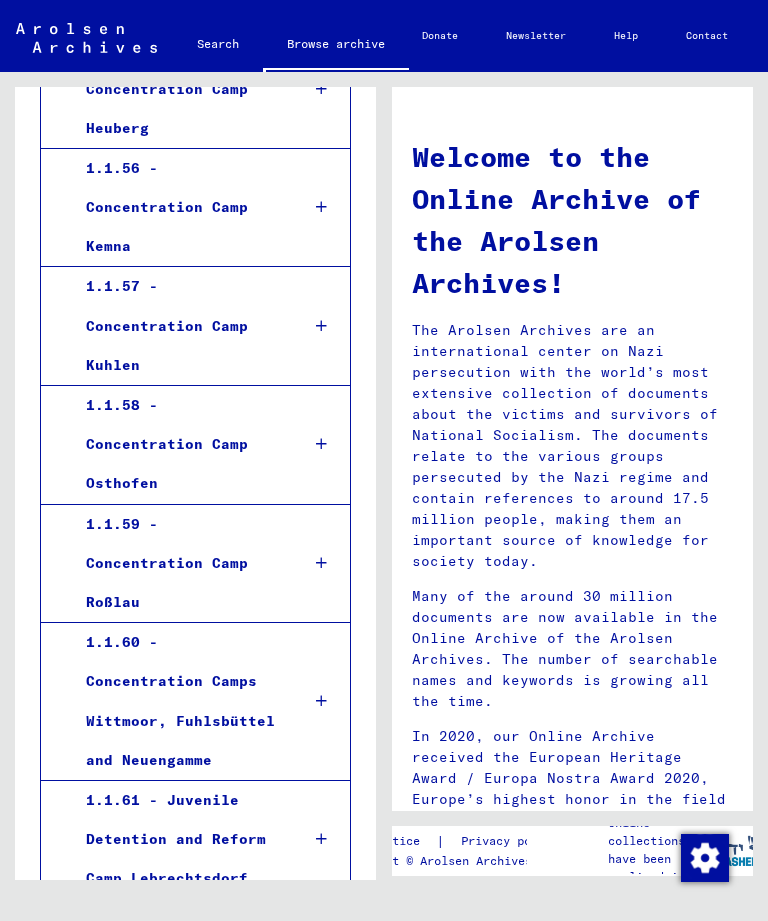 click on "2 - Registration of Foreigners and German Persecutees by Public Institutions, Social Securities and Companies (1939 - 1947)" at bounding box center [161, 1077] 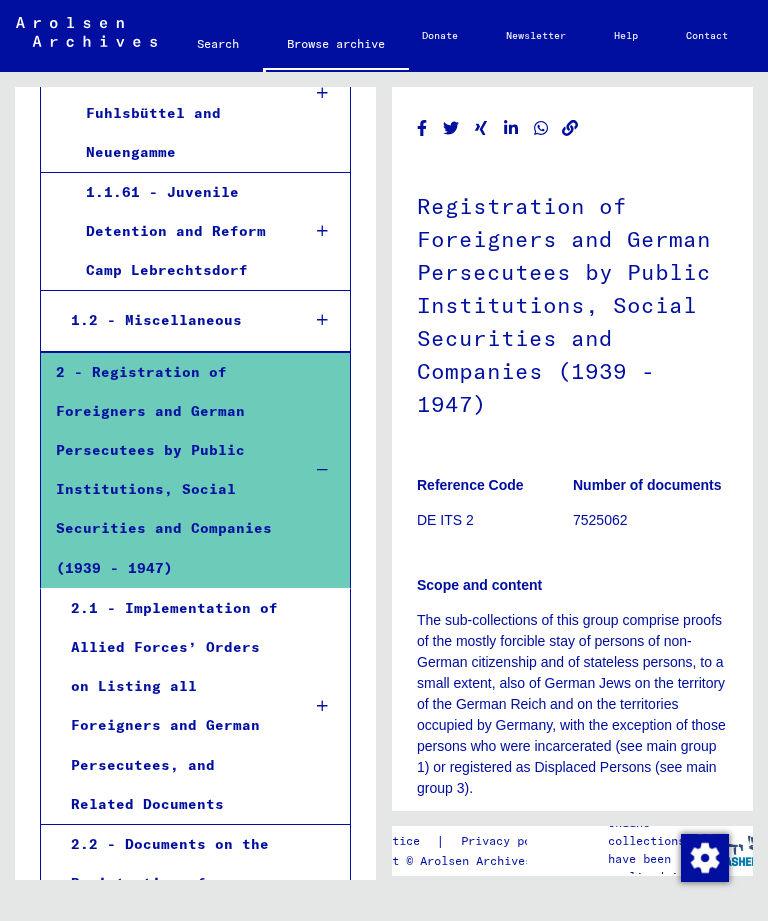 scroll, scrollTop: 0, scrollLeft: 0, axis: both 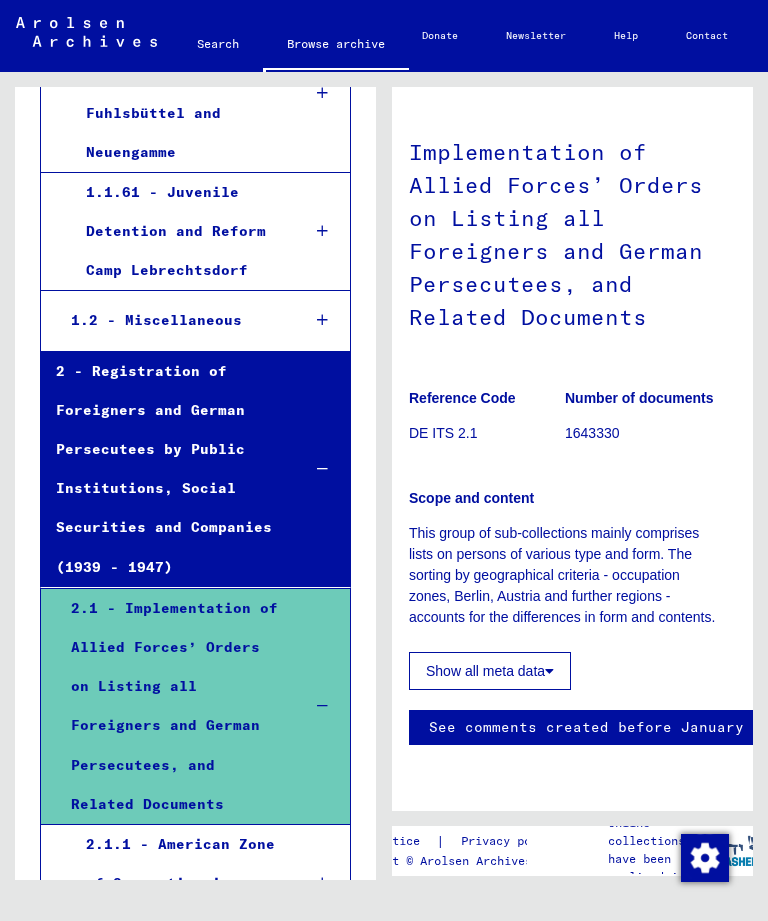 click on "2.1 - Implementation of Allied Forces’ Orders on Listing all Foreigners and German Persecutees, and Related Documents" at bounding box center [170, 706] 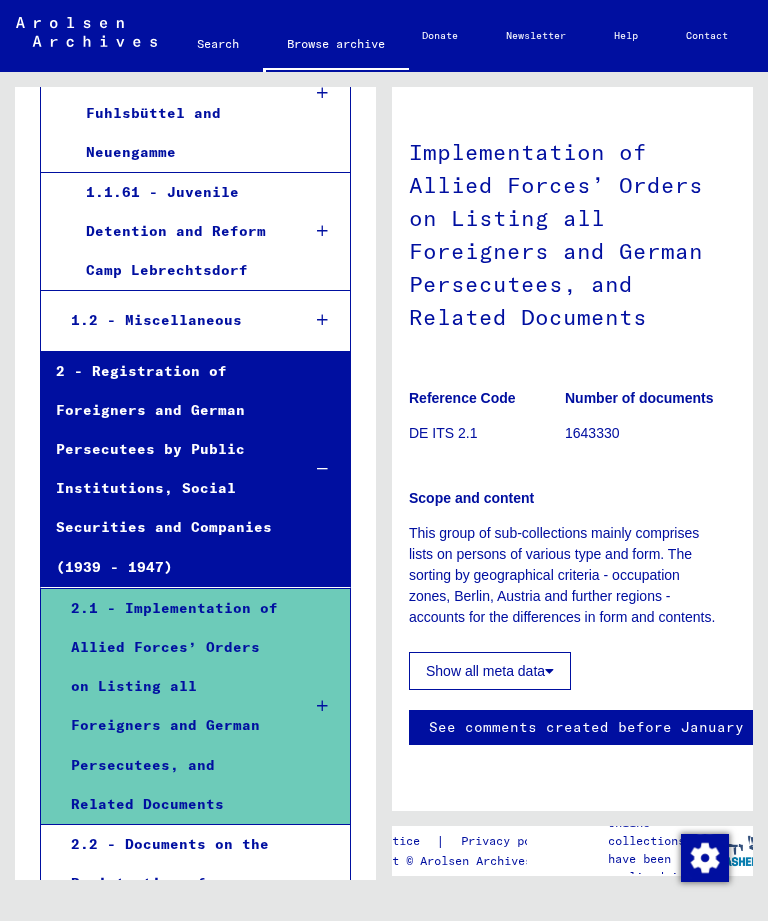 click on "2.1 - Implementation of Allied Forces’ Orders on Listing all Foreigners and German Persecutees, and Related Documents" at bounding box center (170, 706) 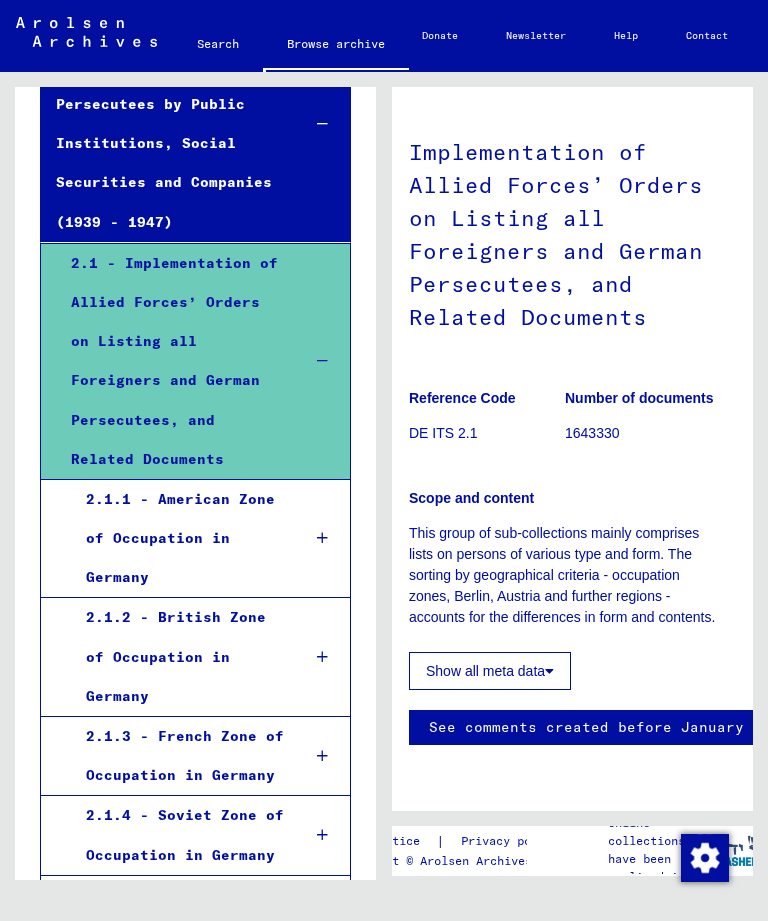 scroll, scrollTop: 6614, scrollLeft: 0, axis: vertical 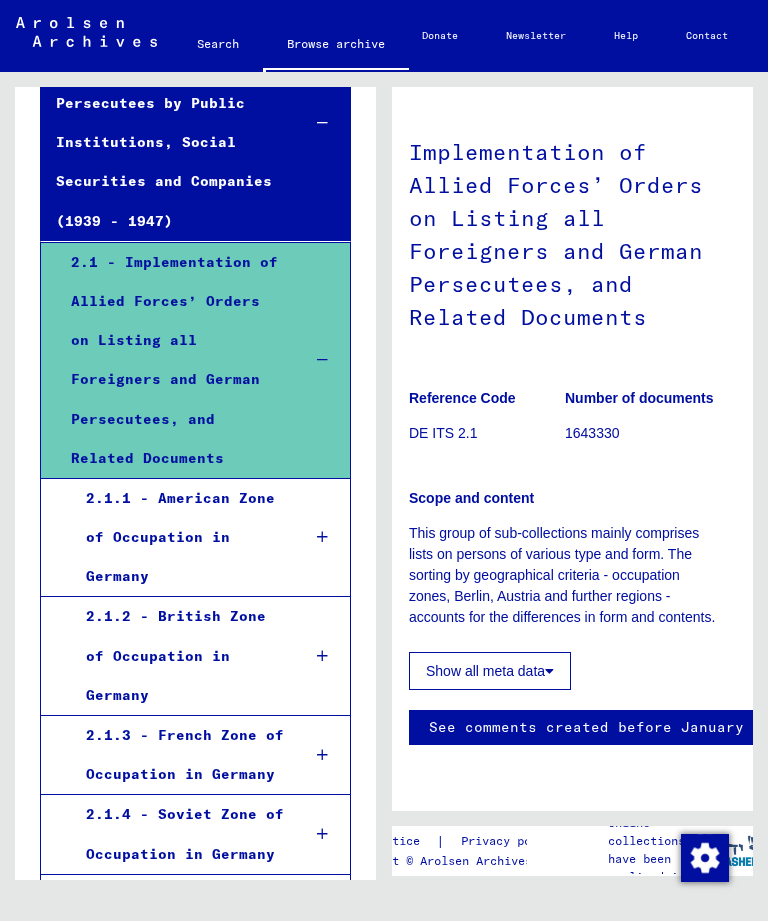 click on "2.1.1 - American Zone of Occupation in Germany" at bounding box center [178, 538] 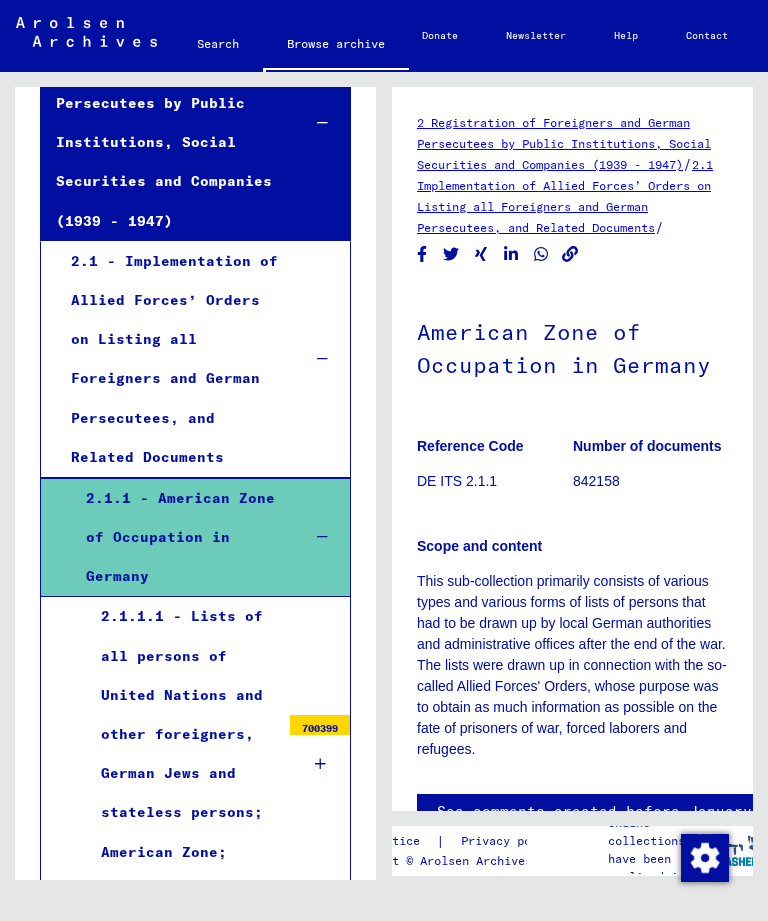 scroll, scrollTop: 0, scrollLeft: 0, axis: both 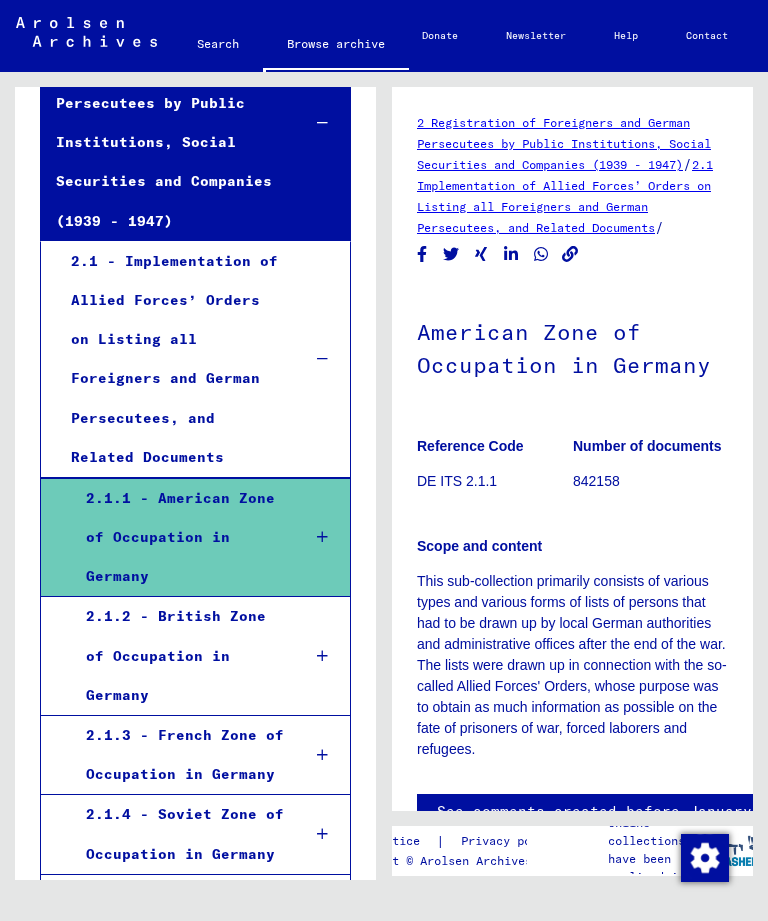 click on "DE ITS 2.1.1" 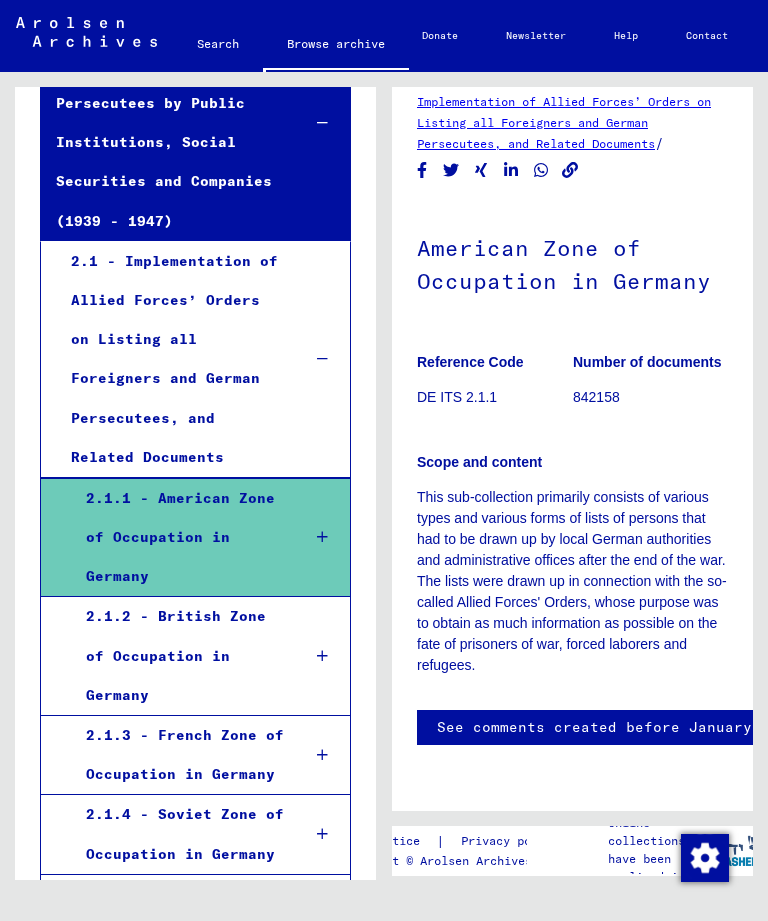 scroll, scrollTop: 132, scrollLeft: 0, axis: vertical 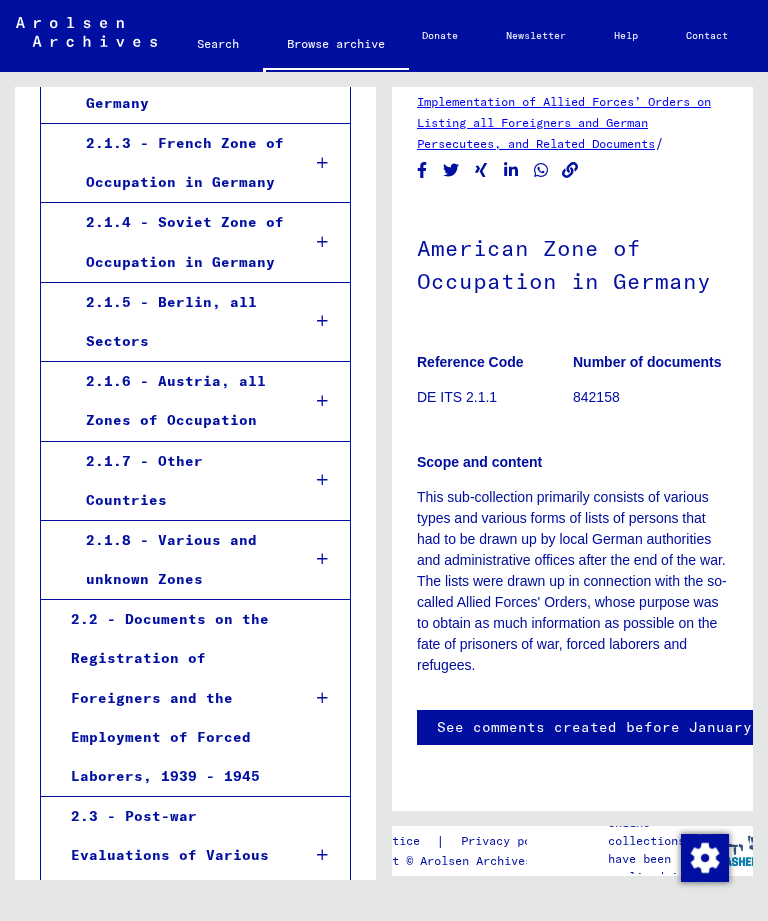 click on "2.2 - Documents on the Registration of Foreigners and the Employment of Forced Laborers, 1939 - 1945" at bounding box center (170, 698) 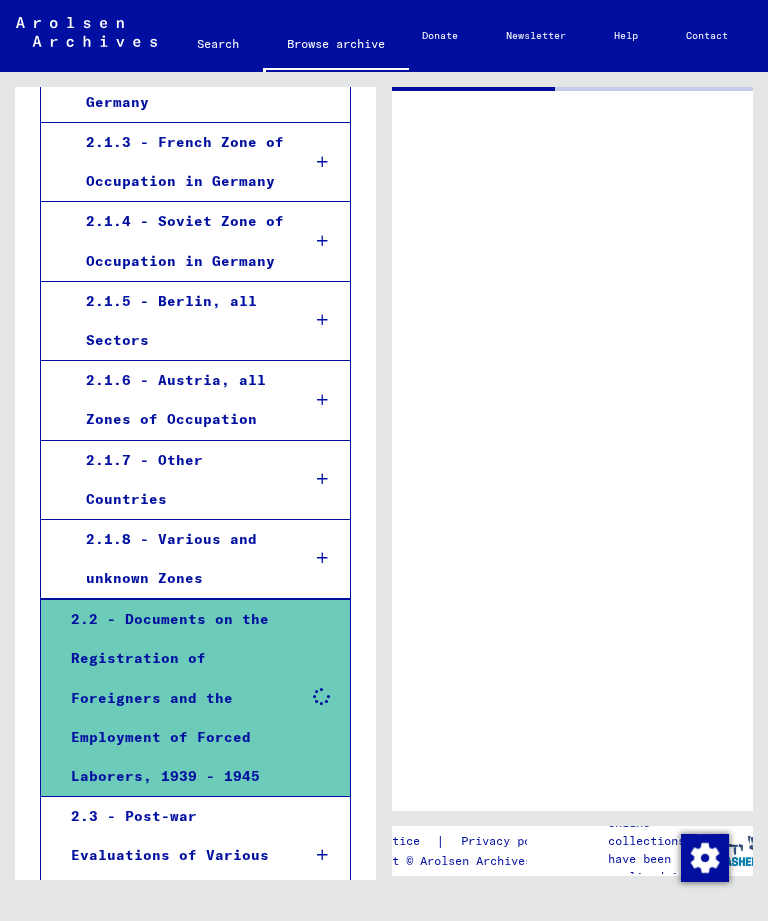 scroll, scrollTop: 0, scrollLeft: 0, axis: both 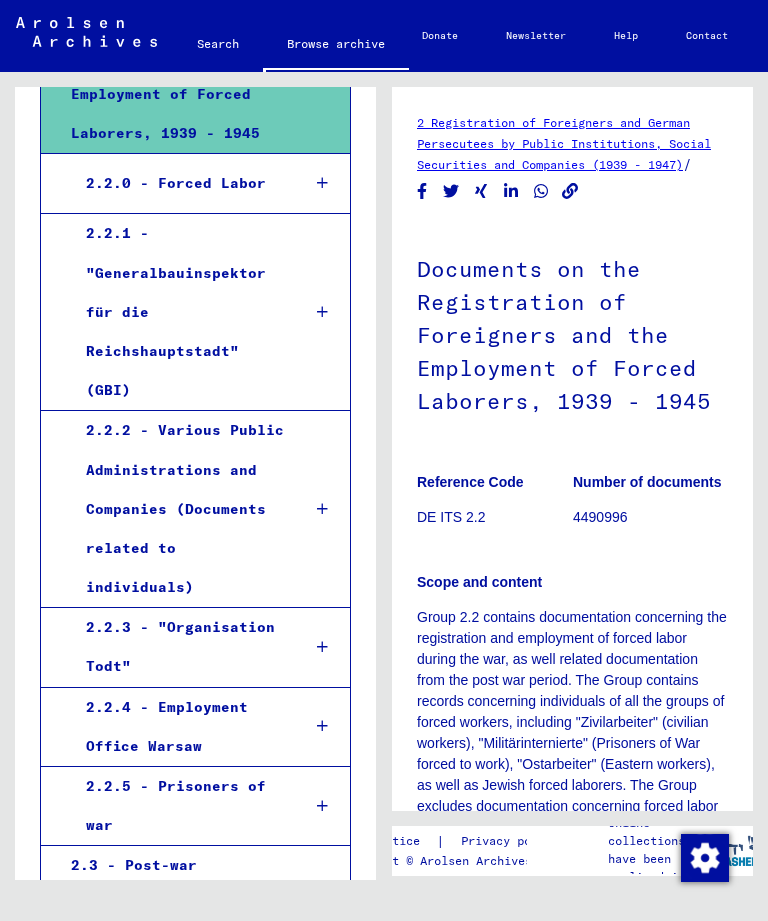click on "2.2.5 - Prisoners of war" at bounding box center (178, 806) 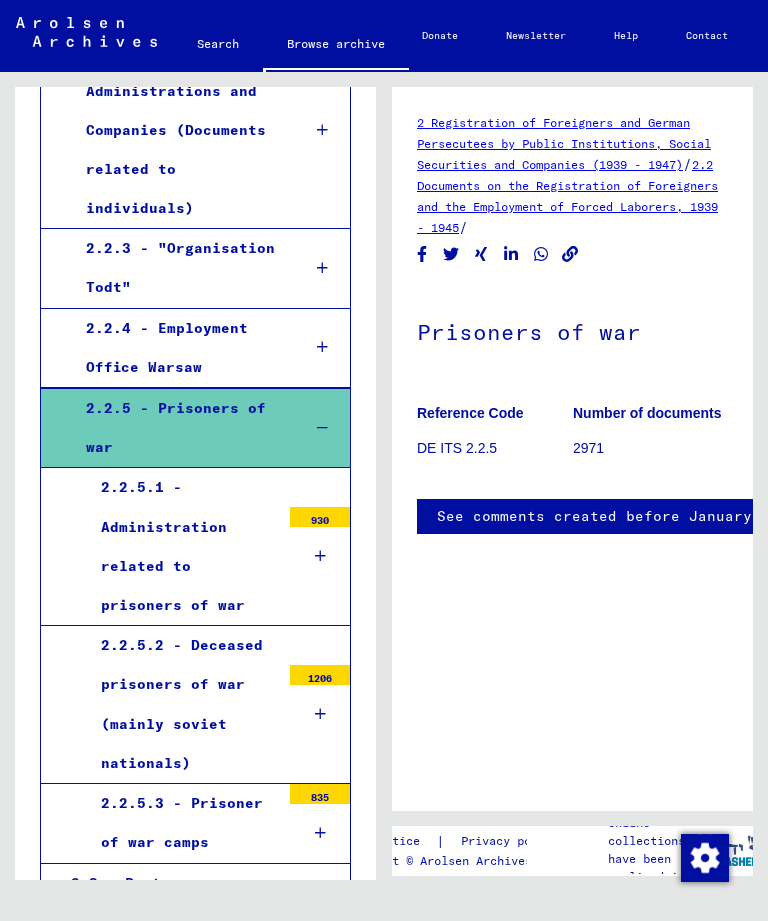 scroll, scrollTop: 8228, scrollLeft: 0, axis: vertical 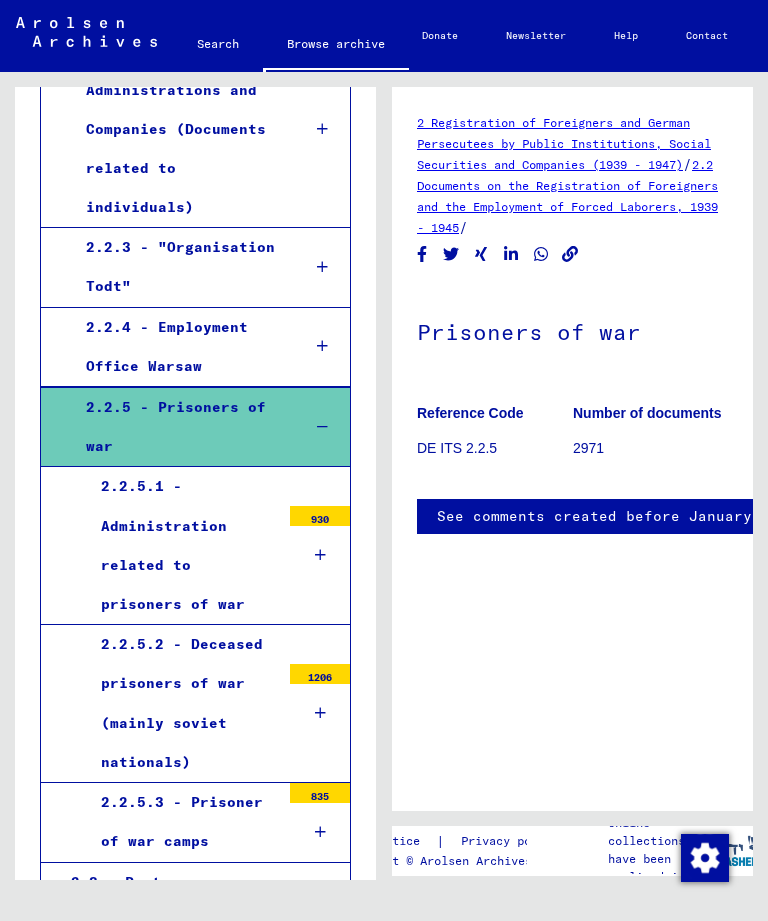 click on "2.2.5.2 - Deceased prisoners of war (mainly soviet nationals)" at bounding box center [183, 703] 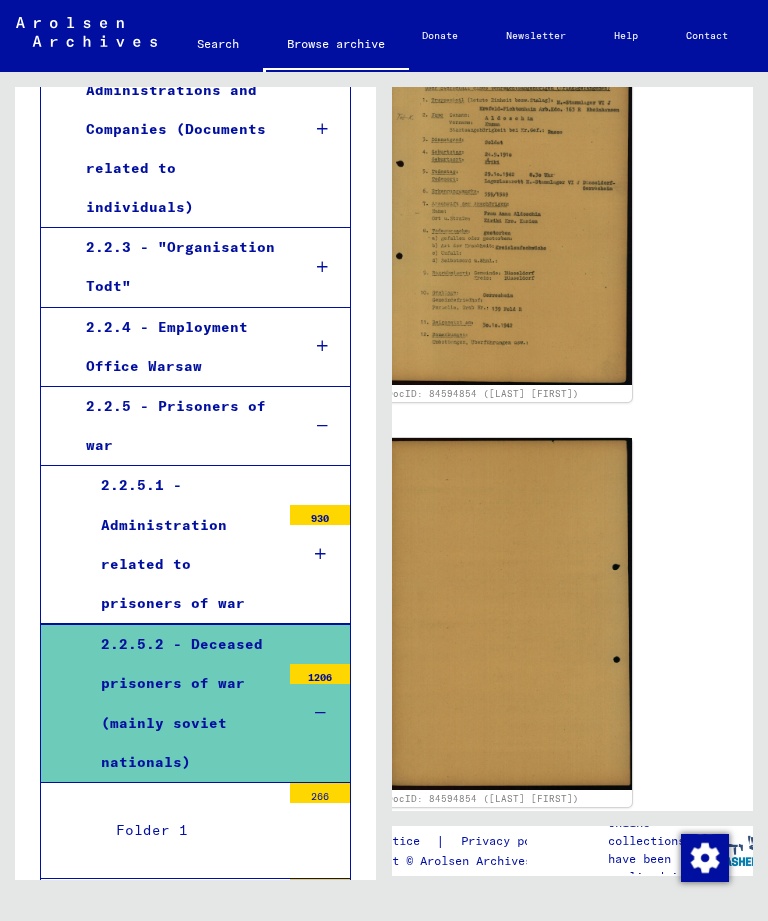 scroll, scrollTop: 8868, scrollLeft: 62, axis: both 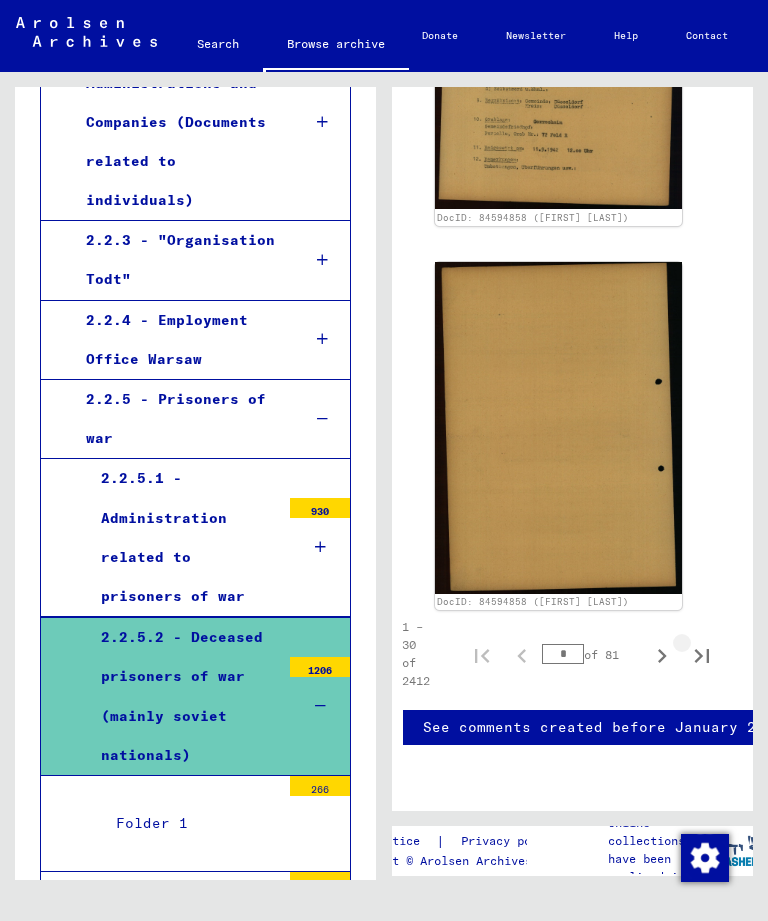 click 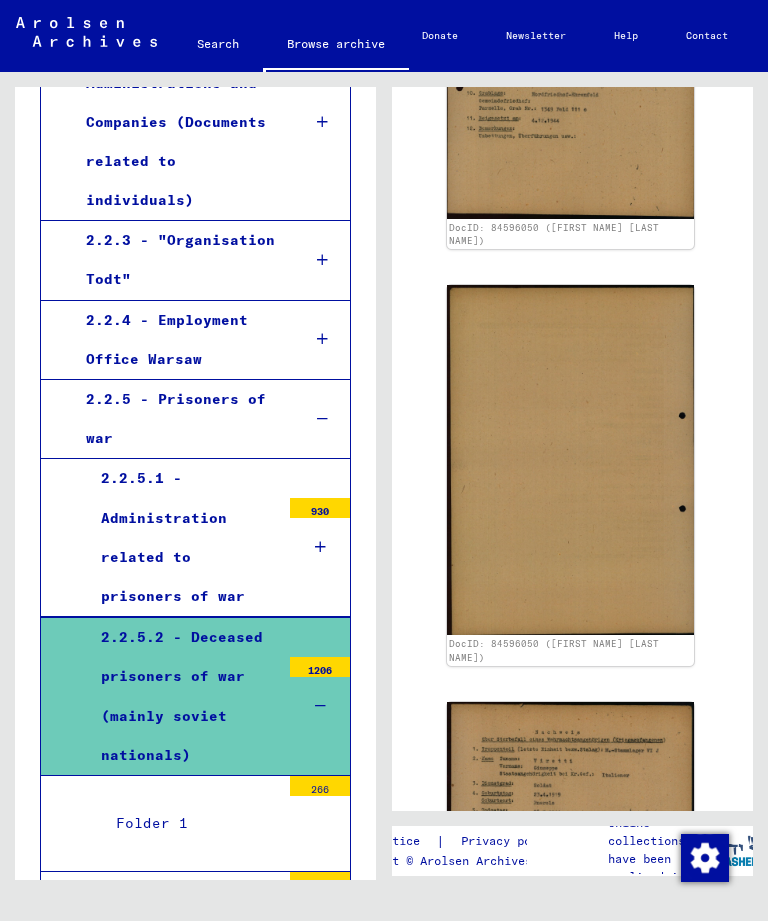scroll, scrollTop: 3472, scrollLeft: -4, axis: both 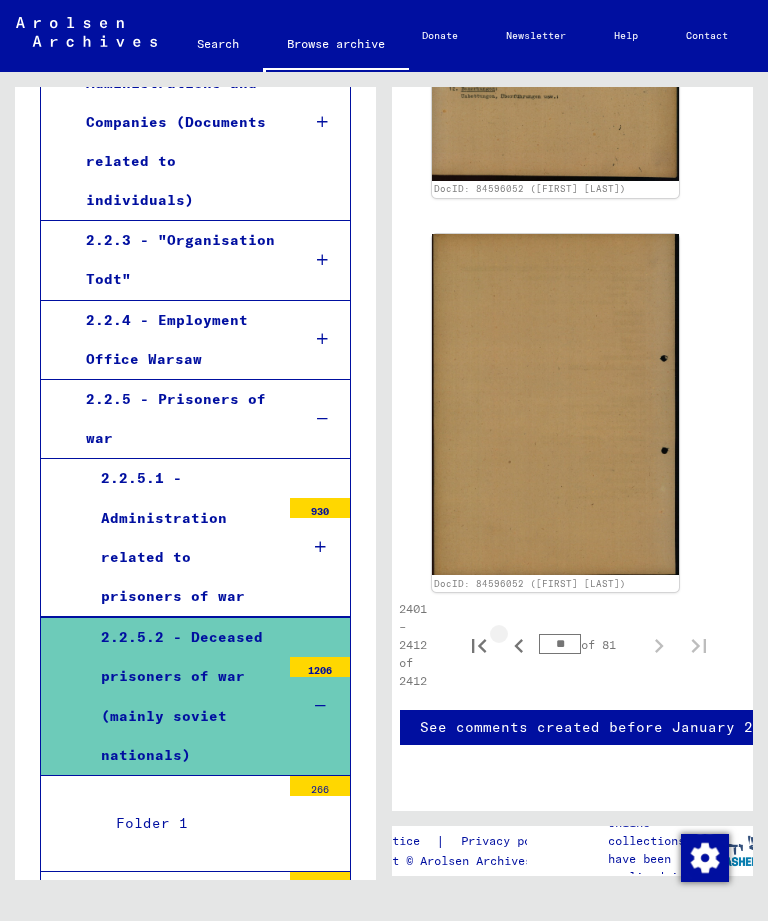click 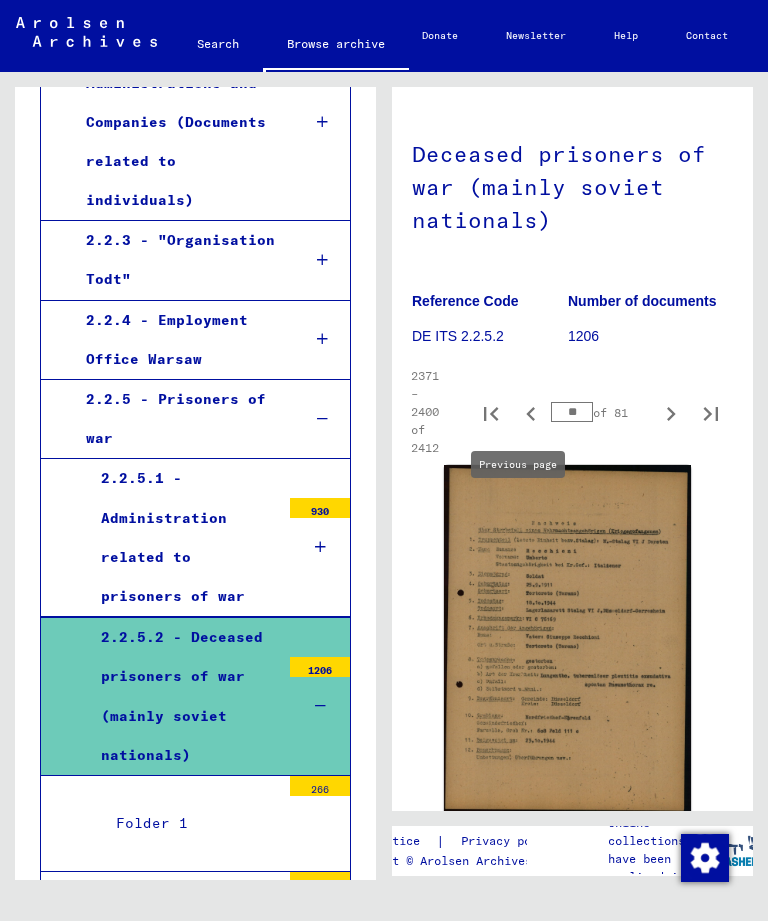 scroll, scrollTop: 183, scrollLeft: 5, axis: both 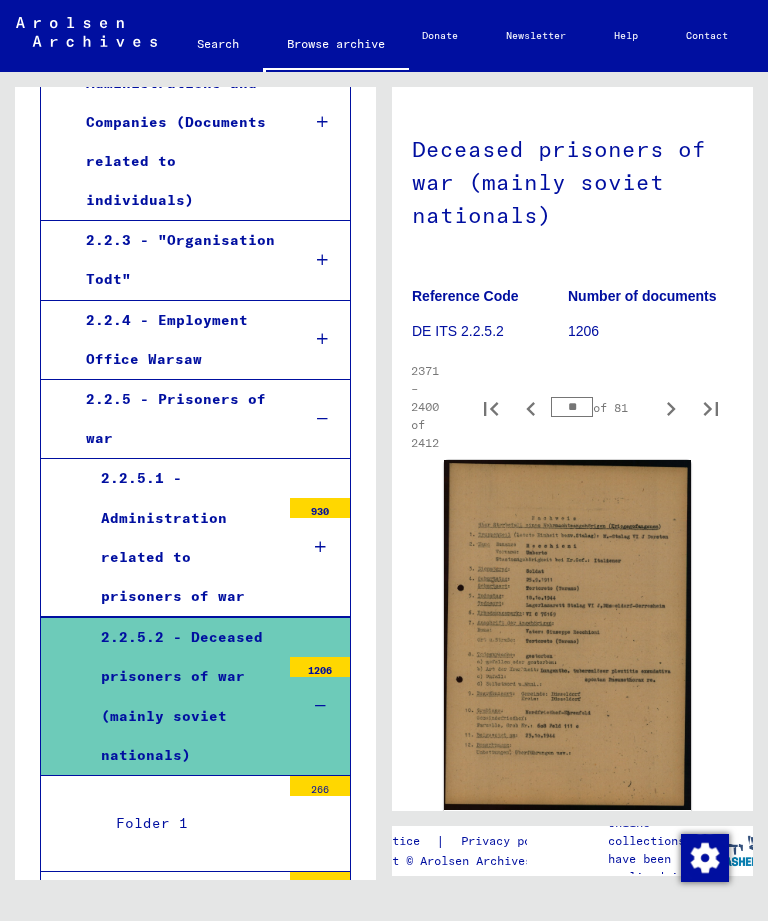 click 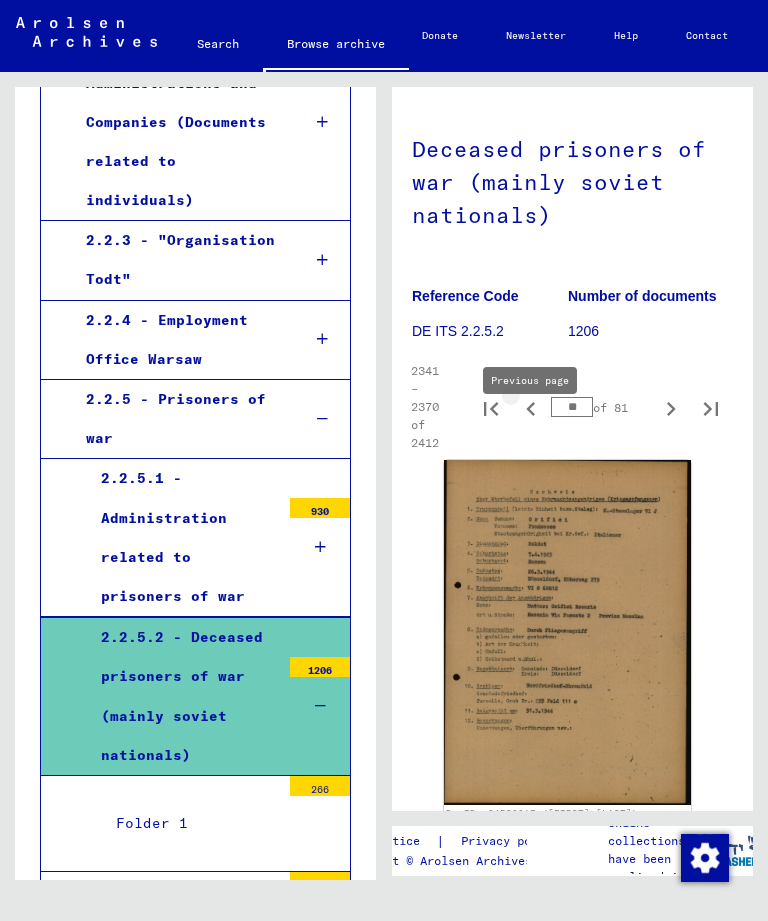 type on "**" 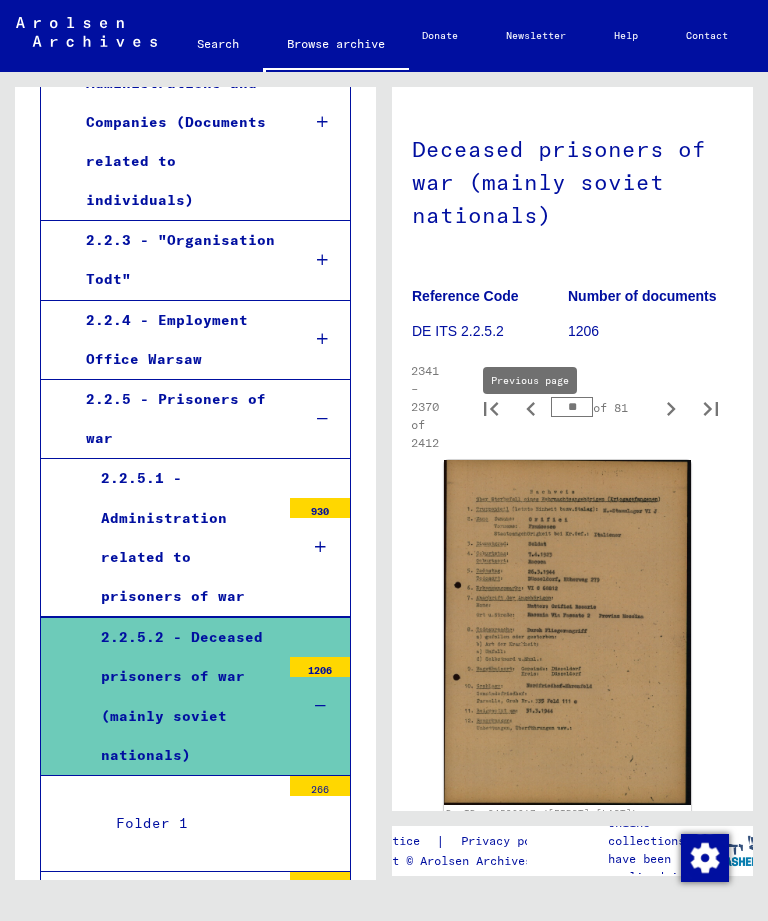 click 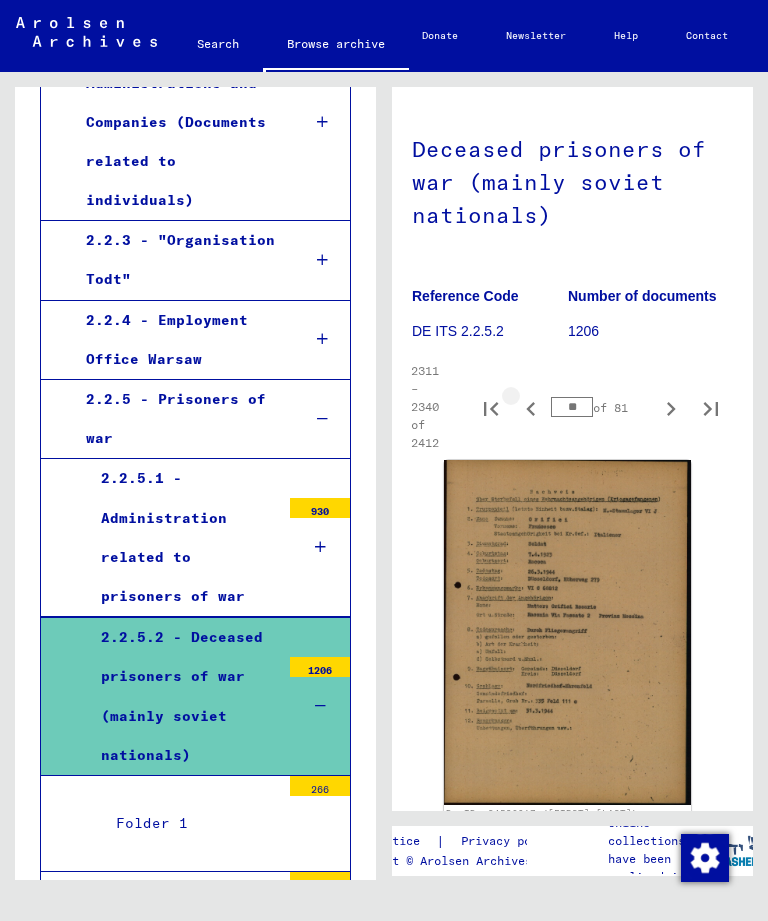 click 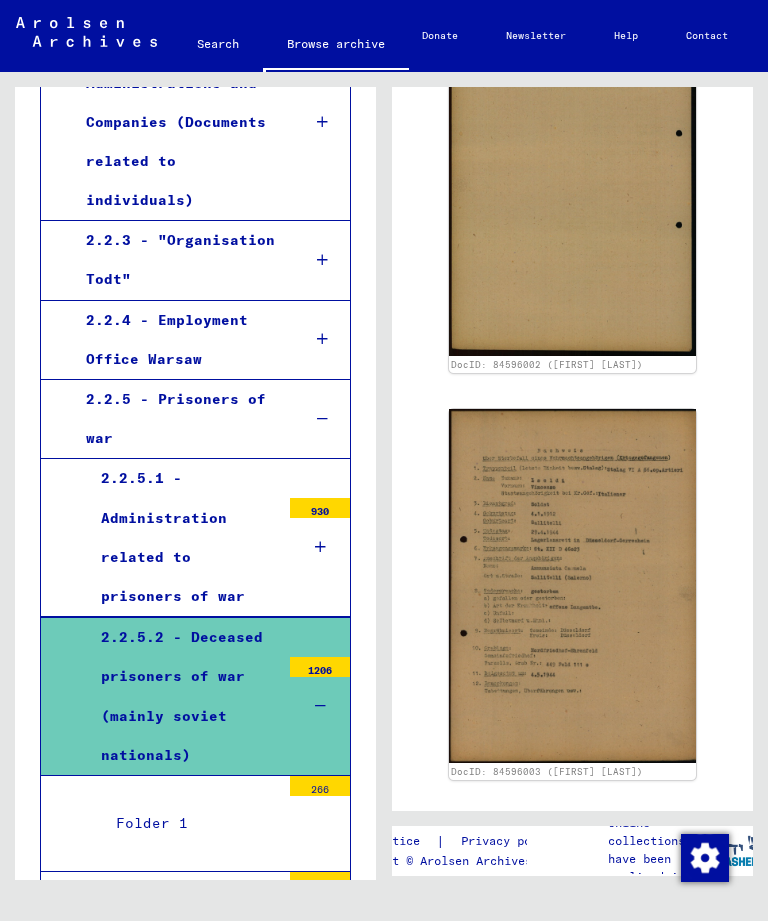 scroll, scrollTop: 510, scrollLeft: 0, axis: vertical 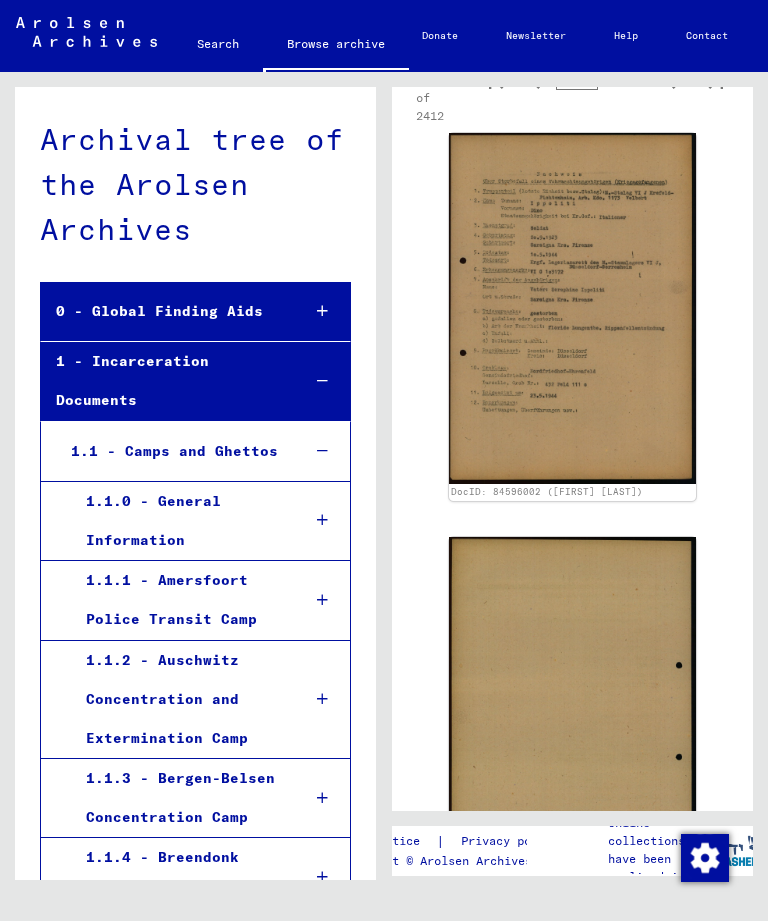 click on "0 - Global Finding Aids" at bounding box center [163, 311] 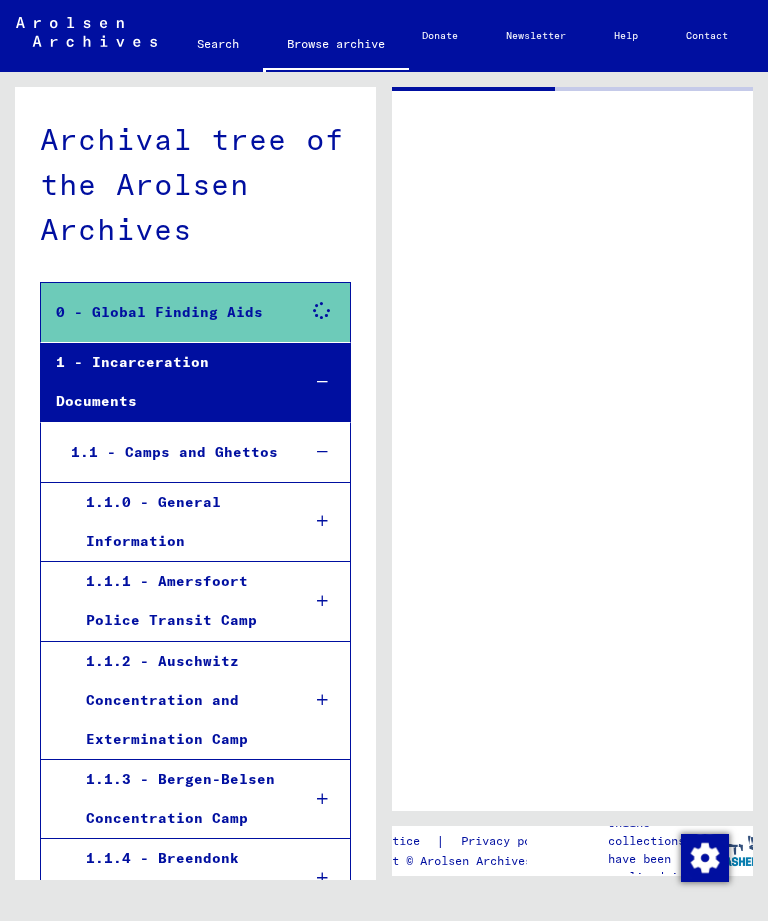 scroll, scrollTop: 0, scrollLeft: 0, axis: both 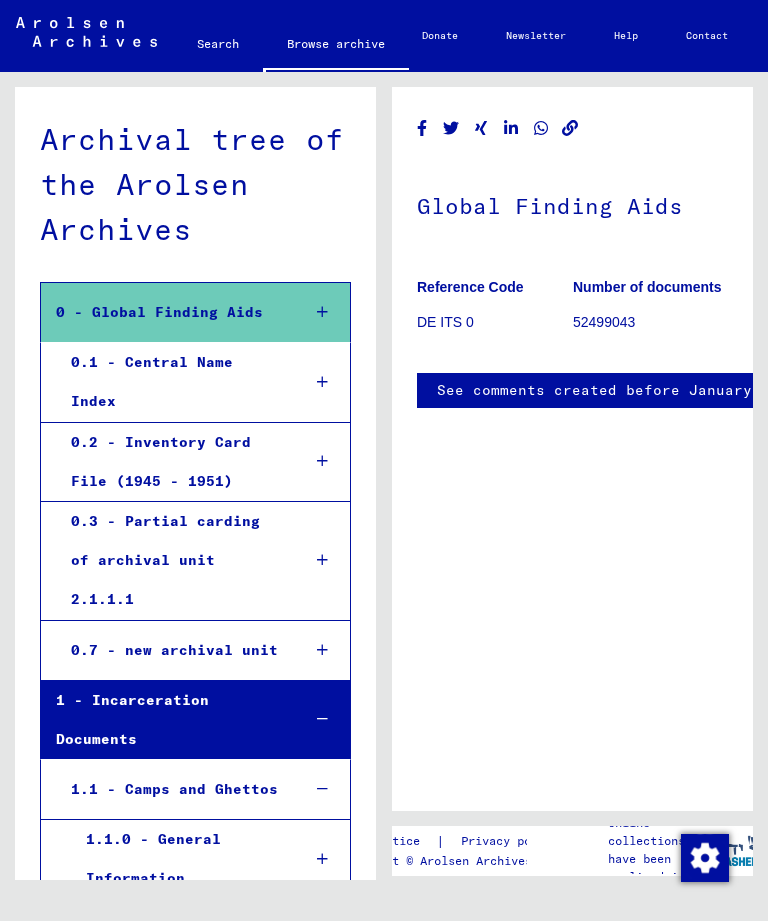 click on "DE ITS 0" 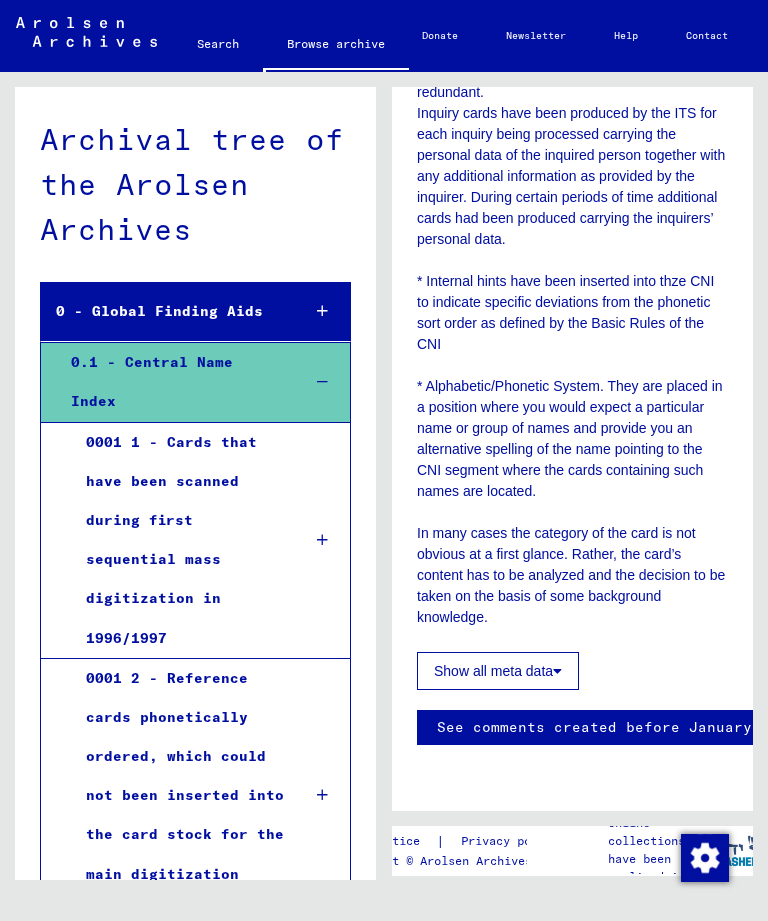 scroll, scrollTop: 1657, scrollLeft: 0, axis: vertical 